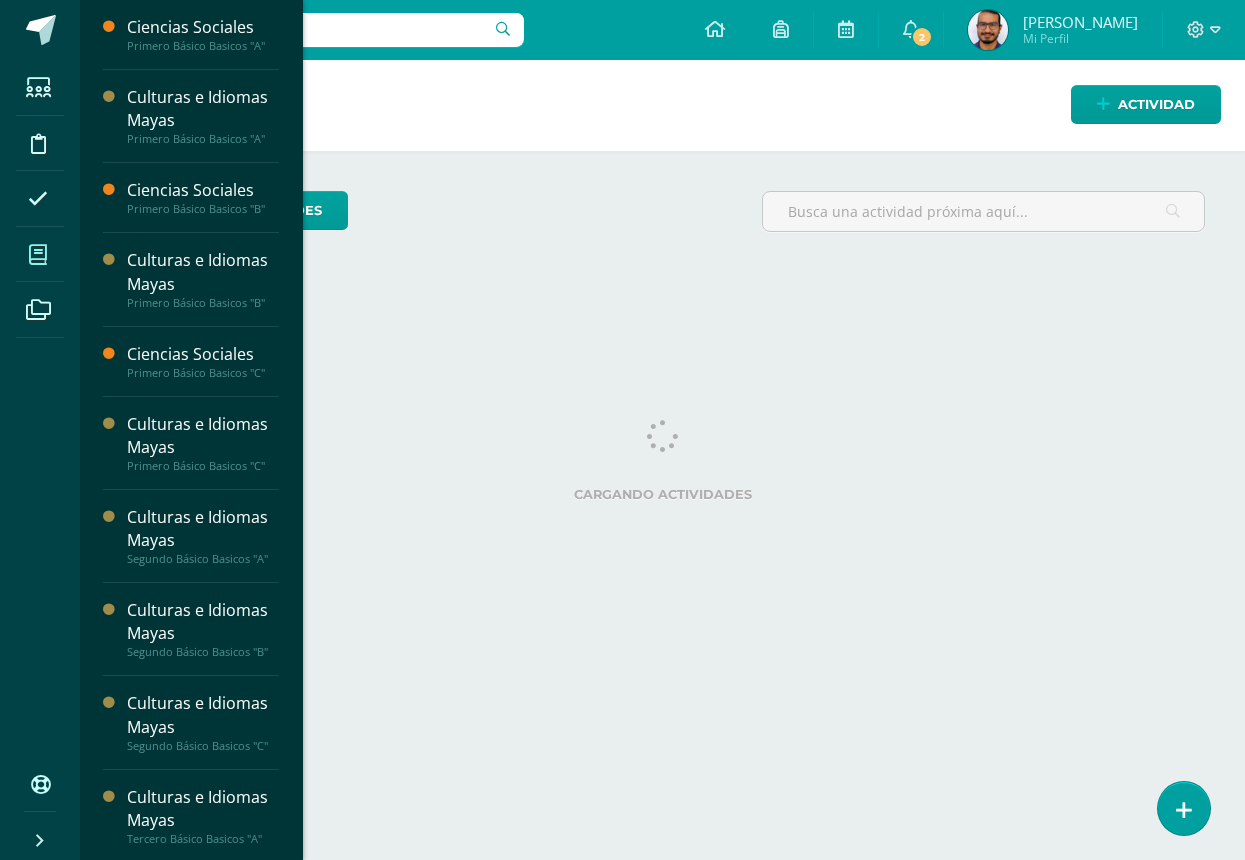scroll, scrollTop: 0, scrollLeft: 0, axis: both 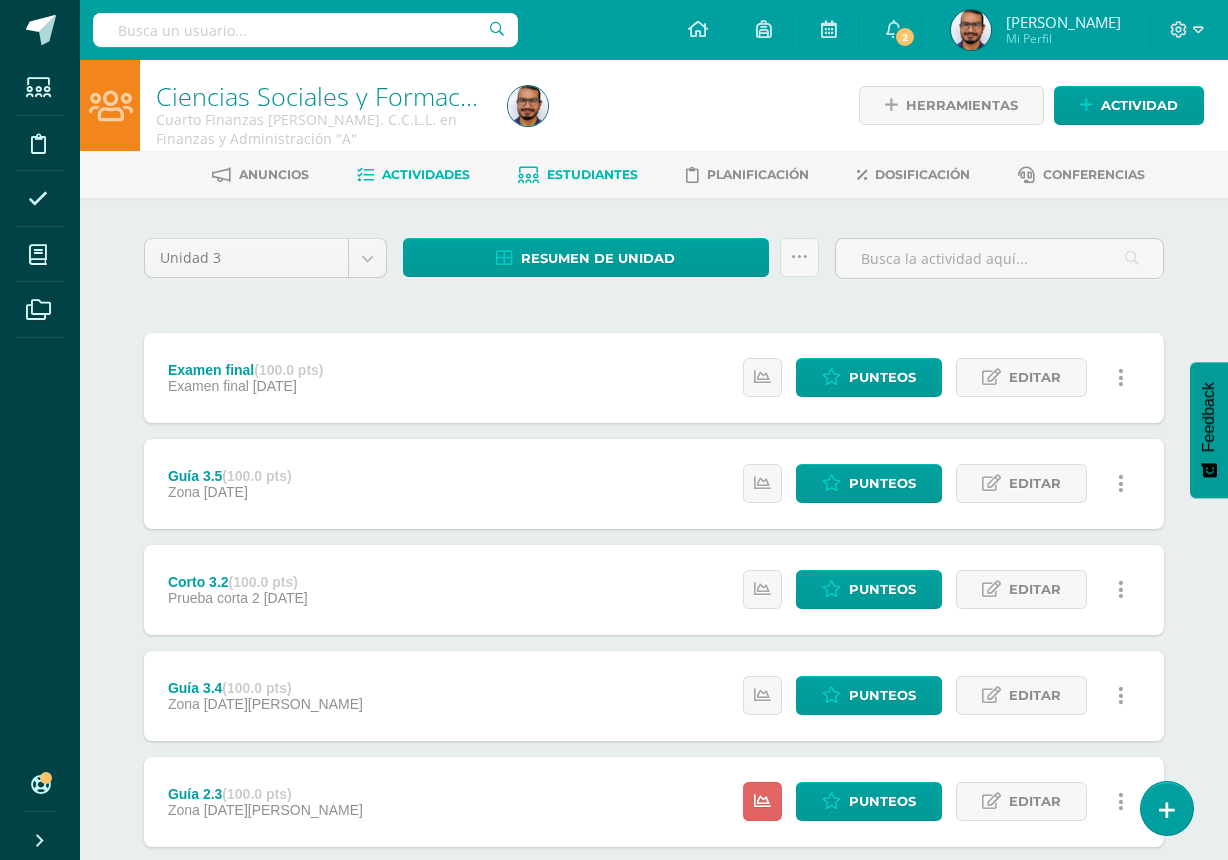click on "Estudiantes" at bounding box center (592, 174) 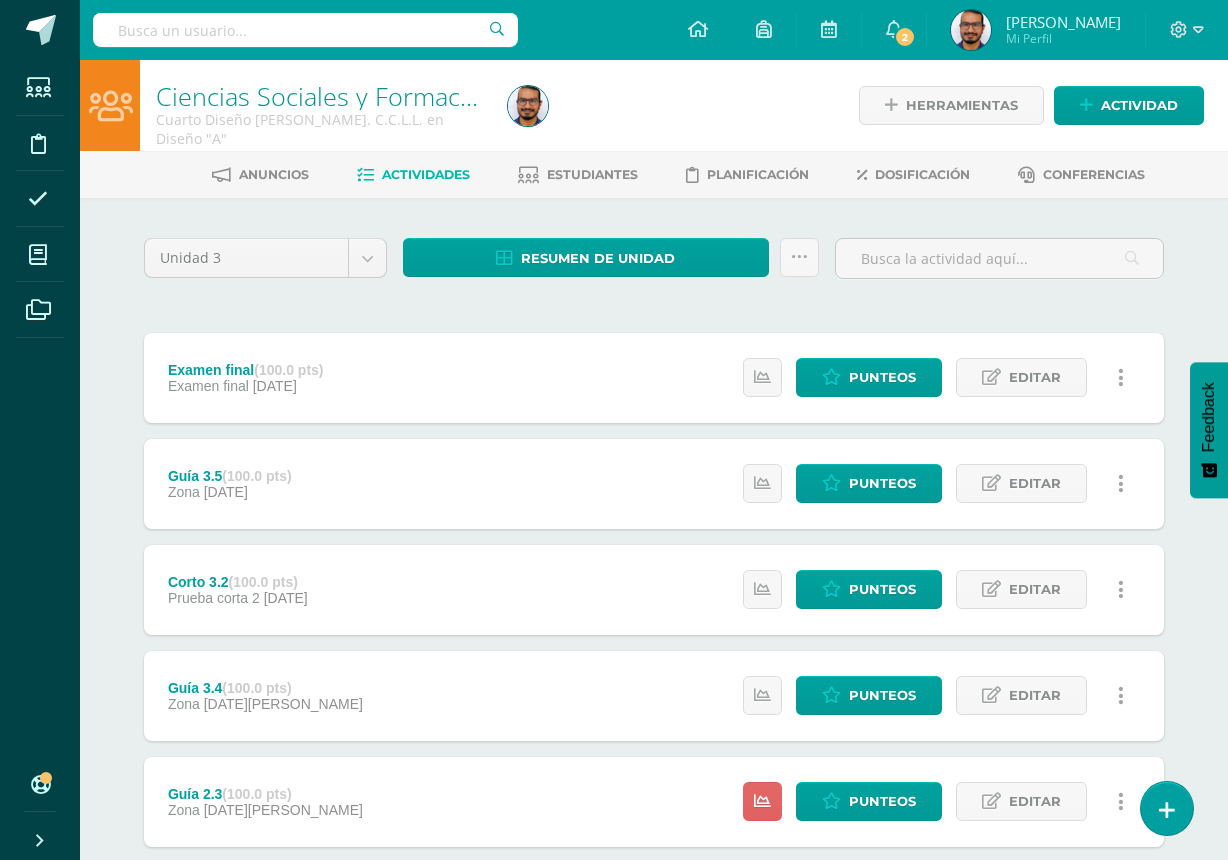 scroll, scrollTop: 0, scrollLeft: 0, axis: both 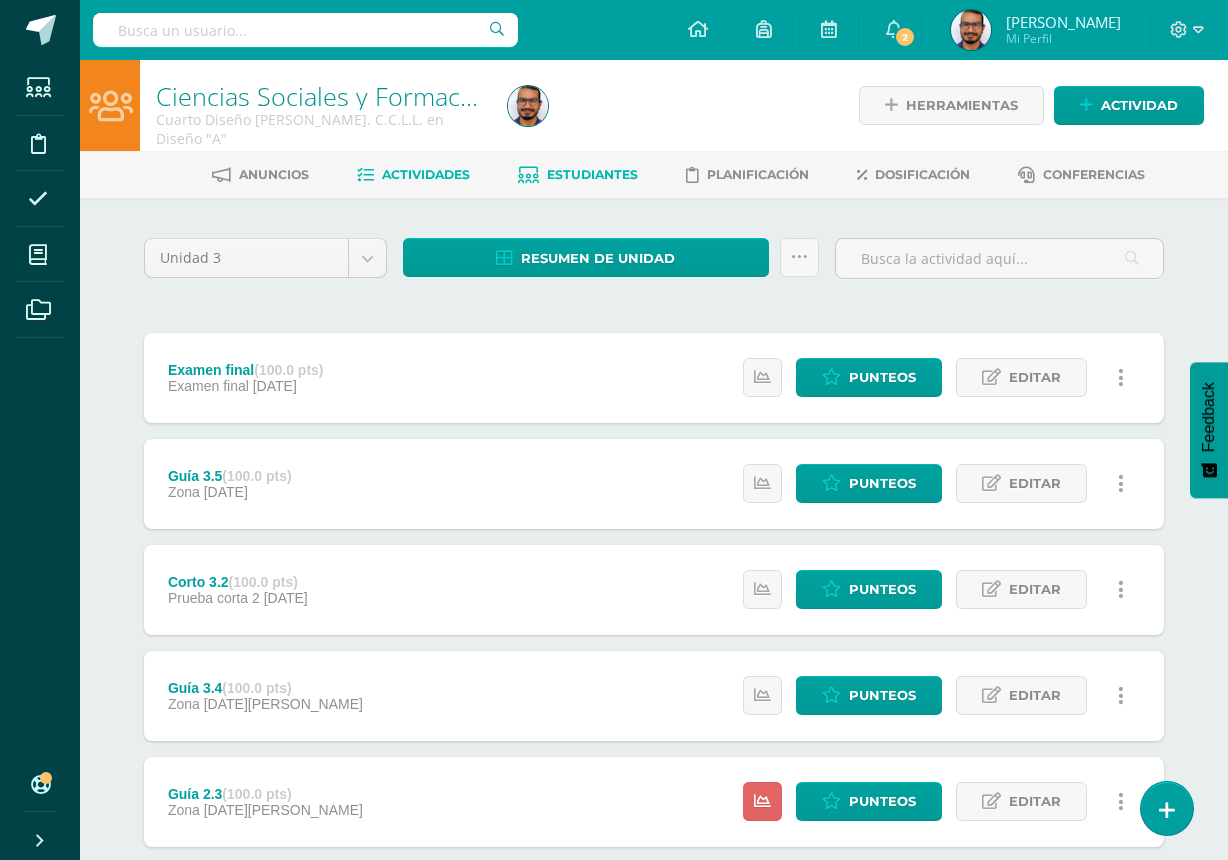click on "Estudiantes" at bounding box center [578, 175] 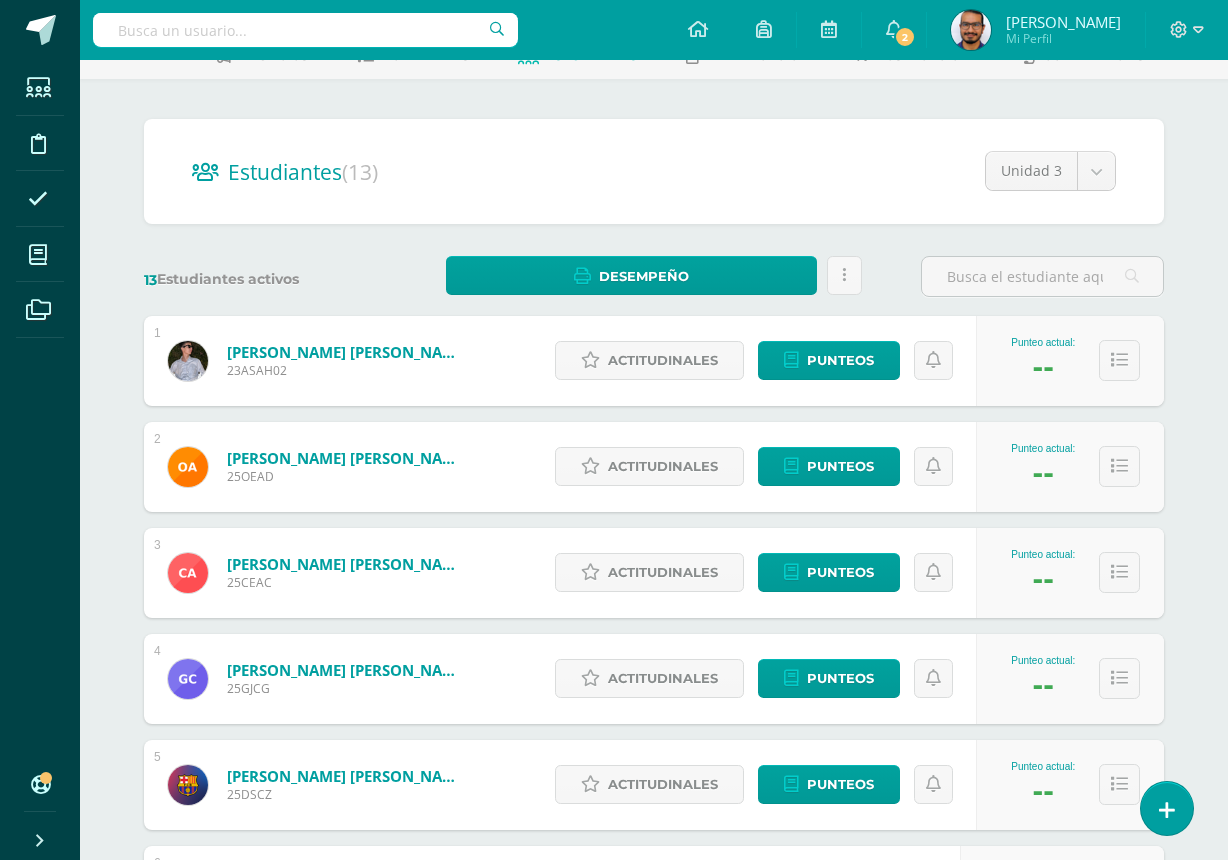 scroll, scrollTop: 200, scrollLeft: 0, axis: vertical 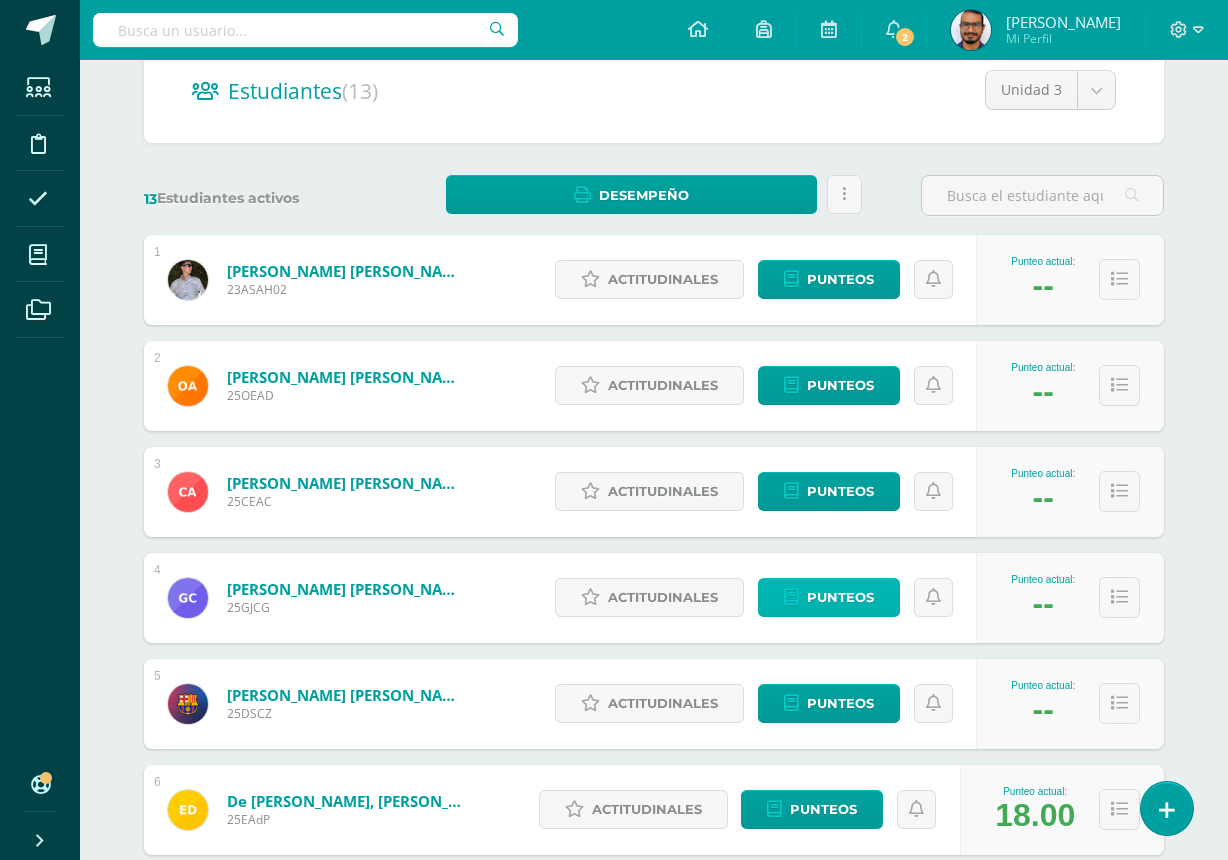 click on "Punteos" at bounding box center (840, 597) 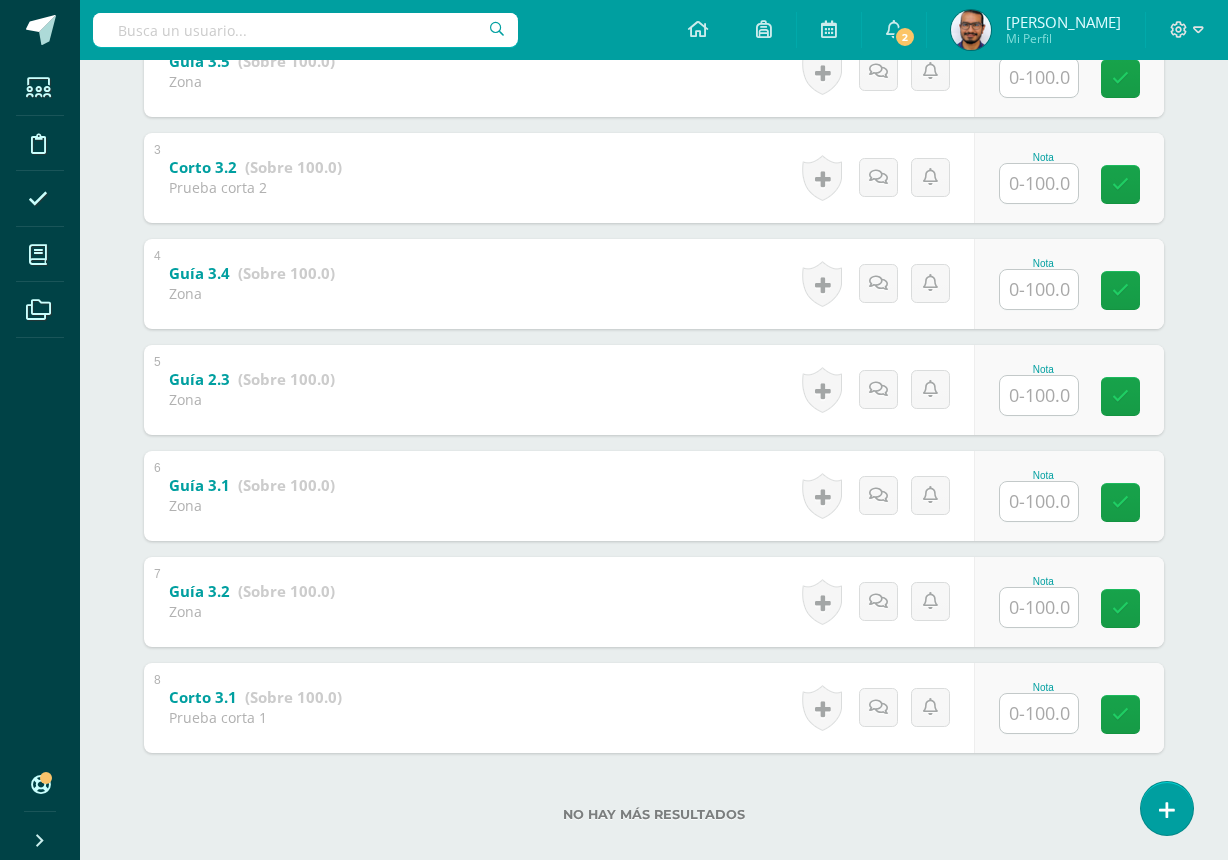 scroll, scrollTop: 604, scrollLeft: 0, axis: vertical 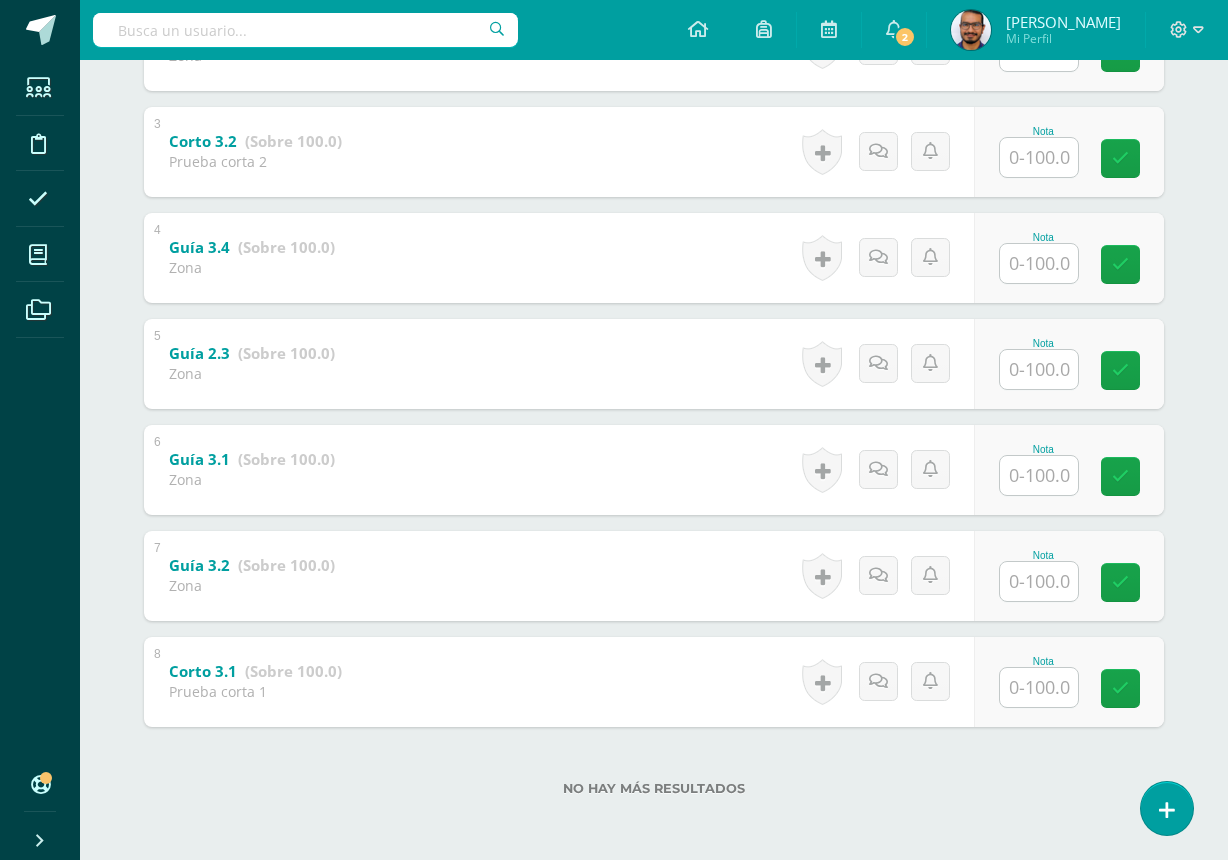 click at bounding box center [1039, 687] 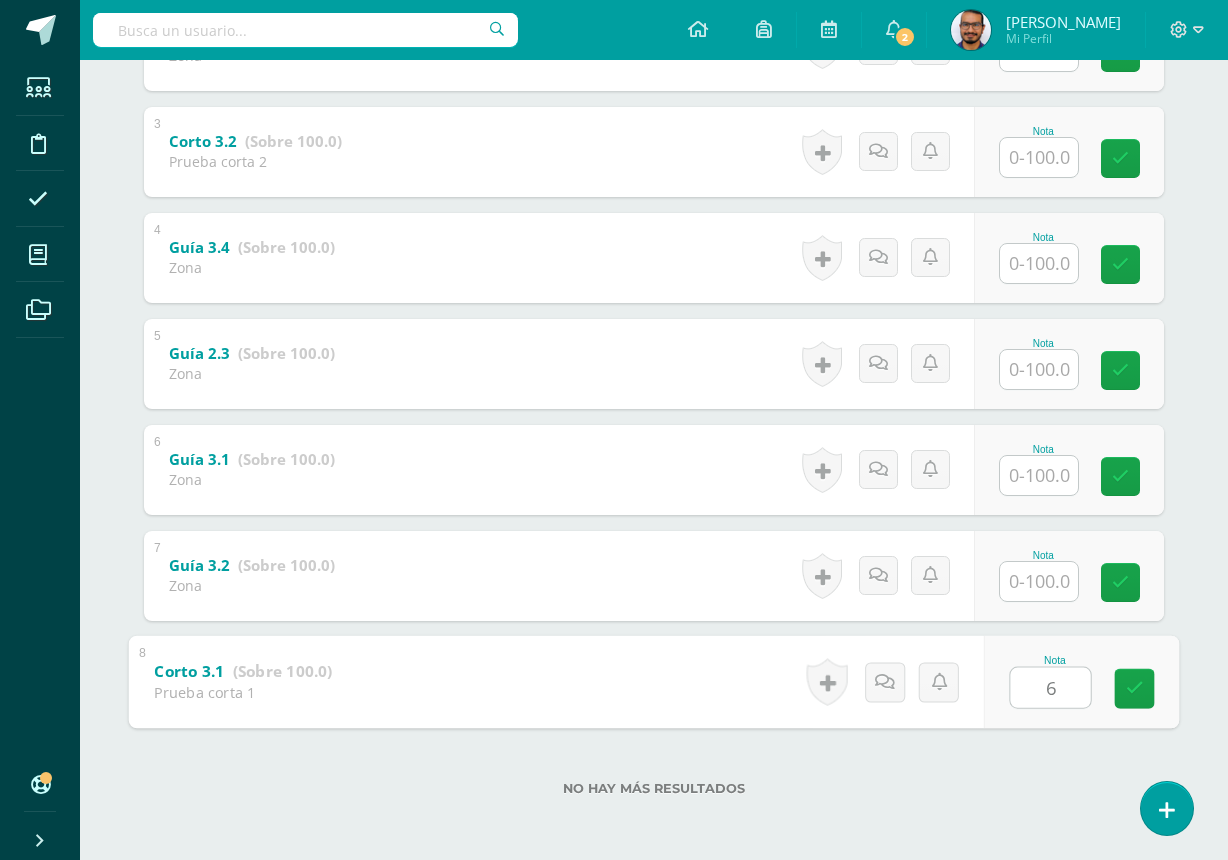 type on "60" 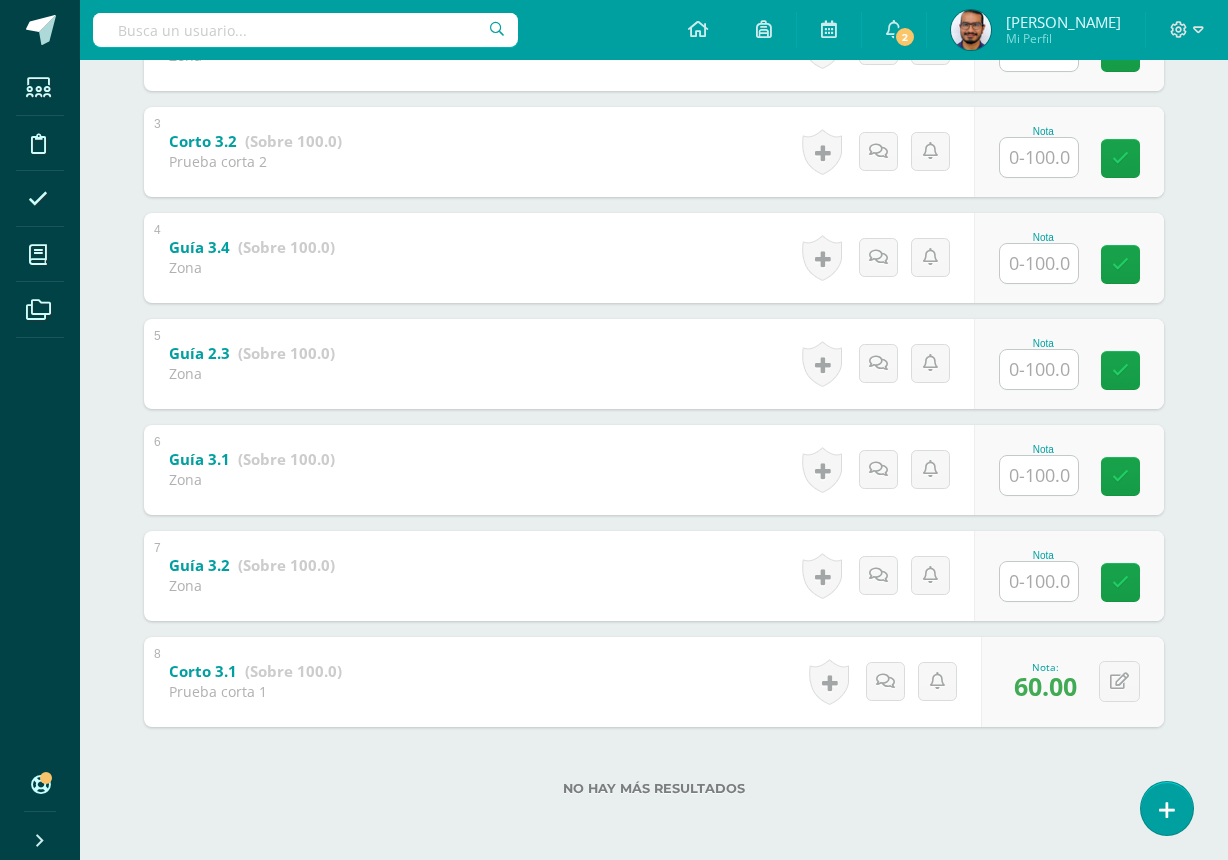 click at bounding box center (1039, 581) 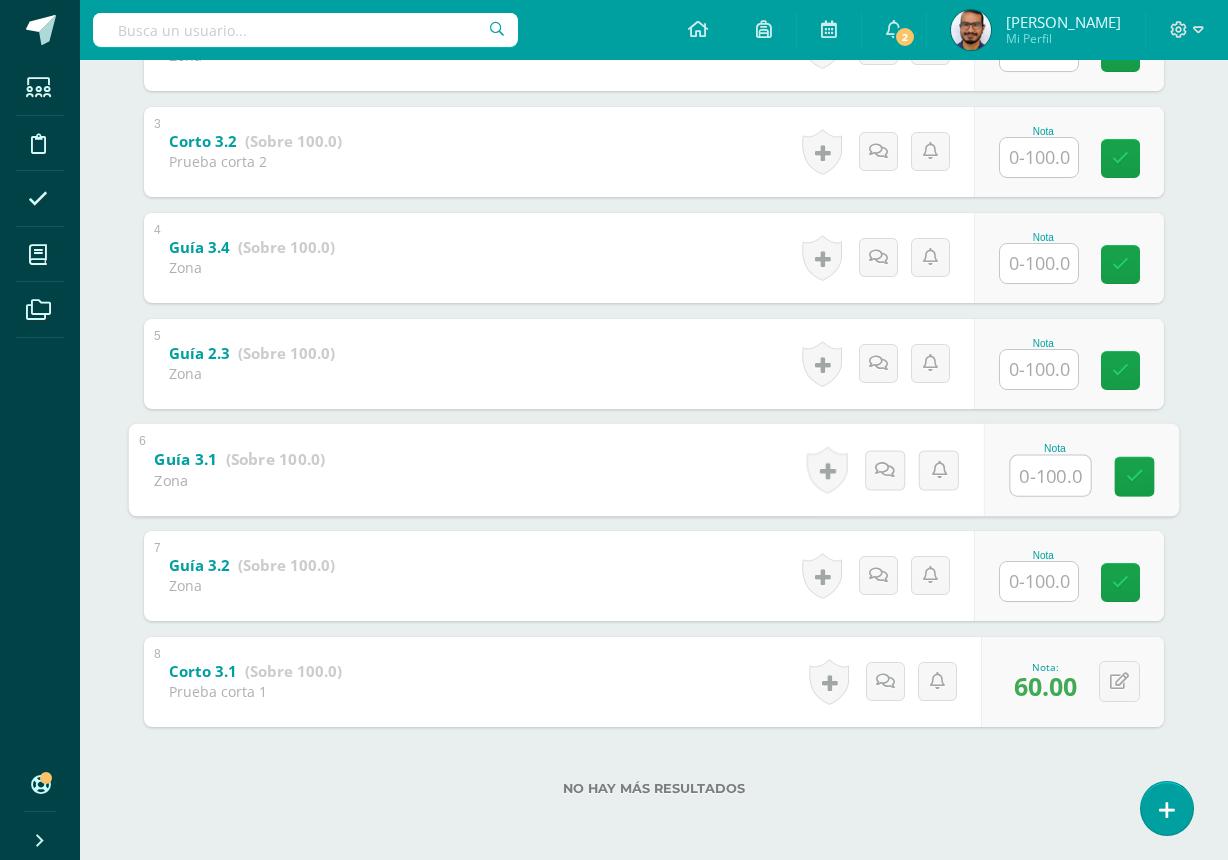 click at bounding box center [1051, 475] 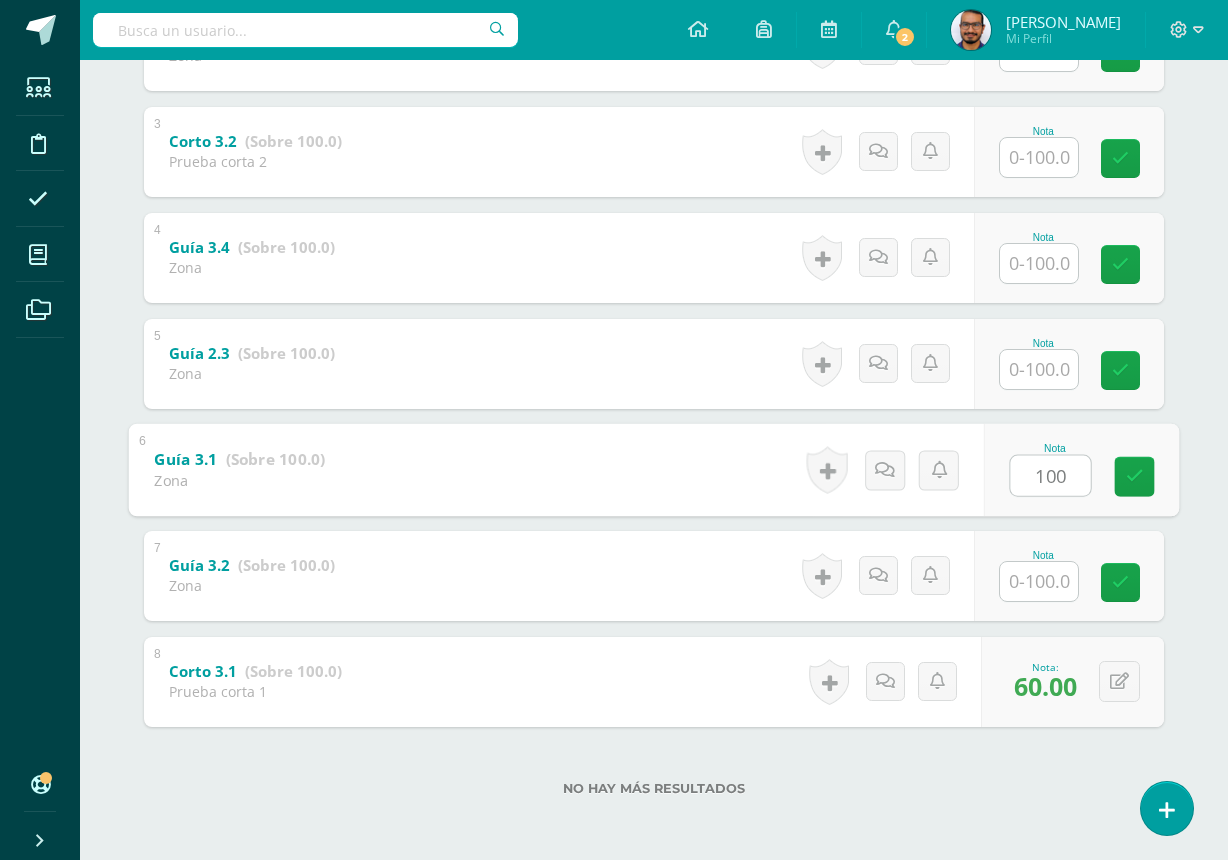 type on "100" 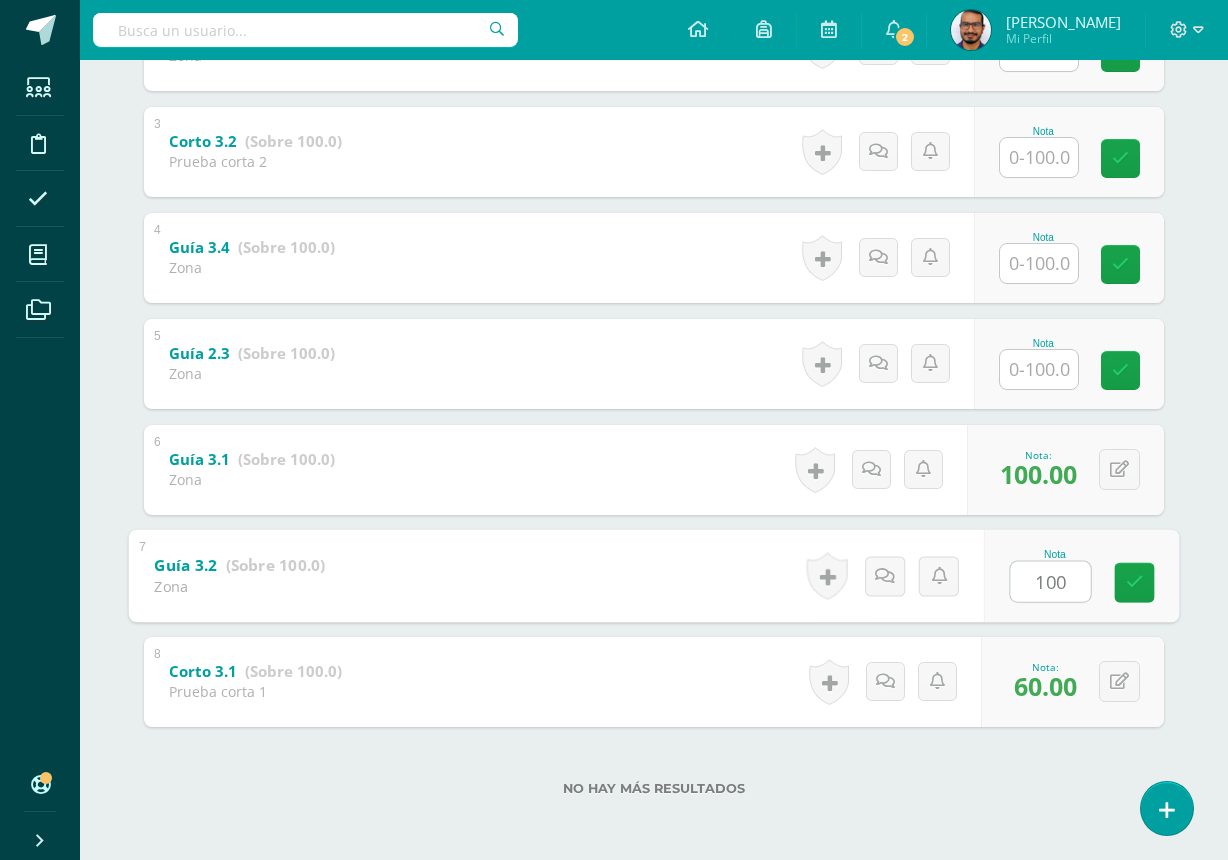 type on "100" 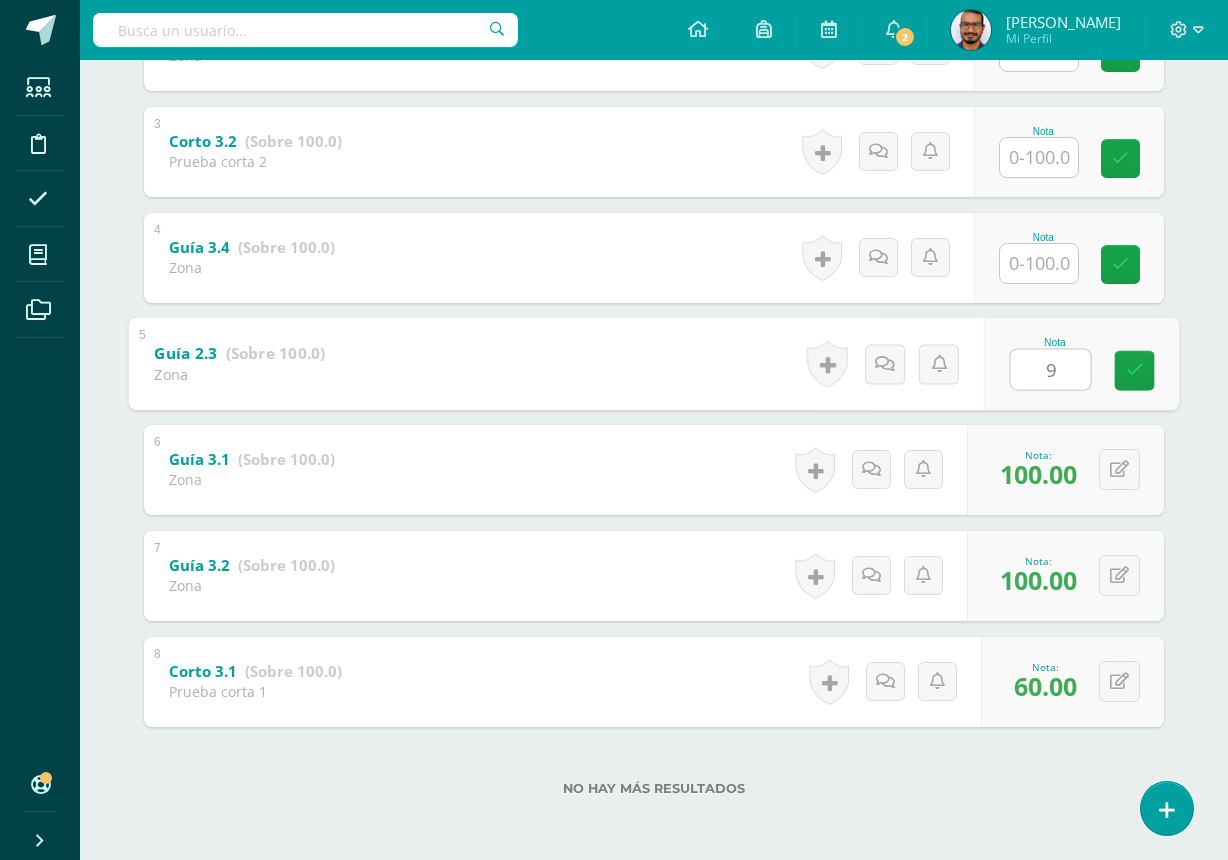 type on "95" 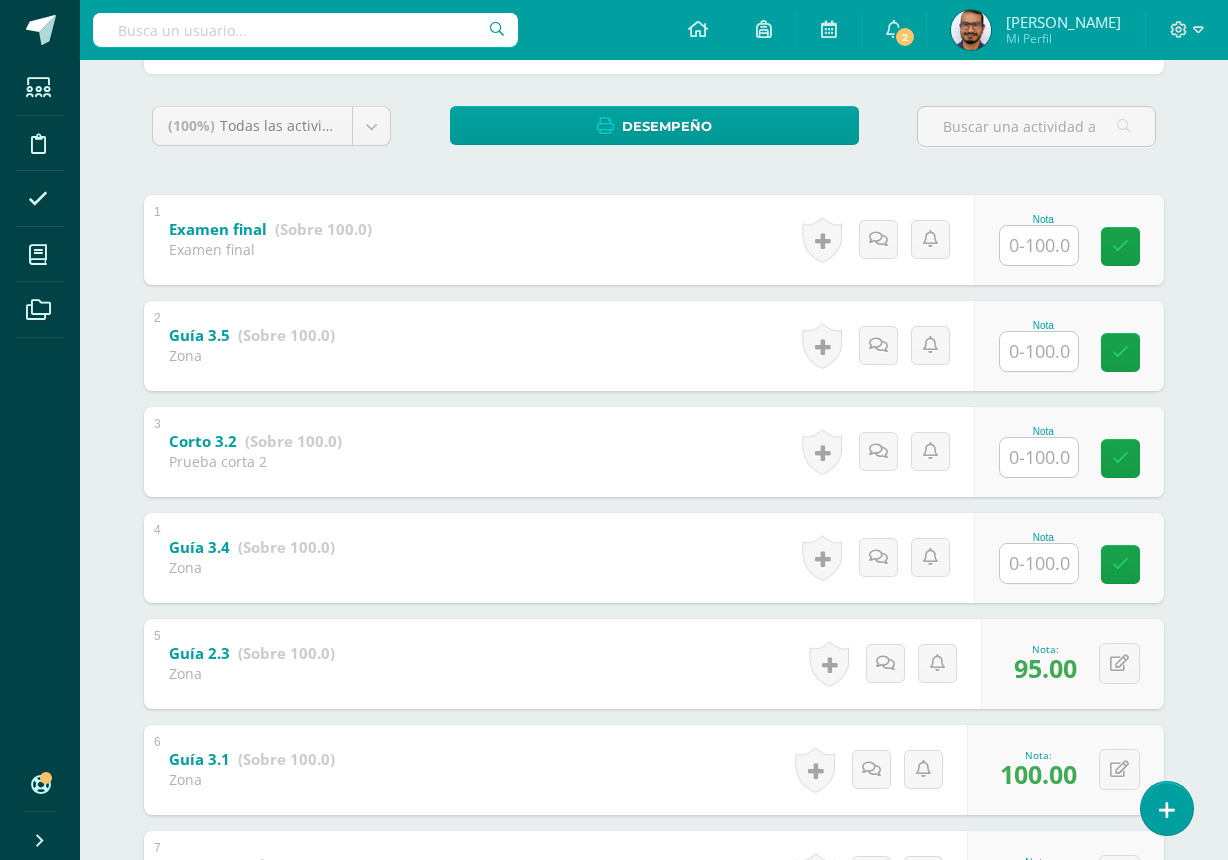 scroll, scrollTop: 0, scrollLeft: 0, axis: both 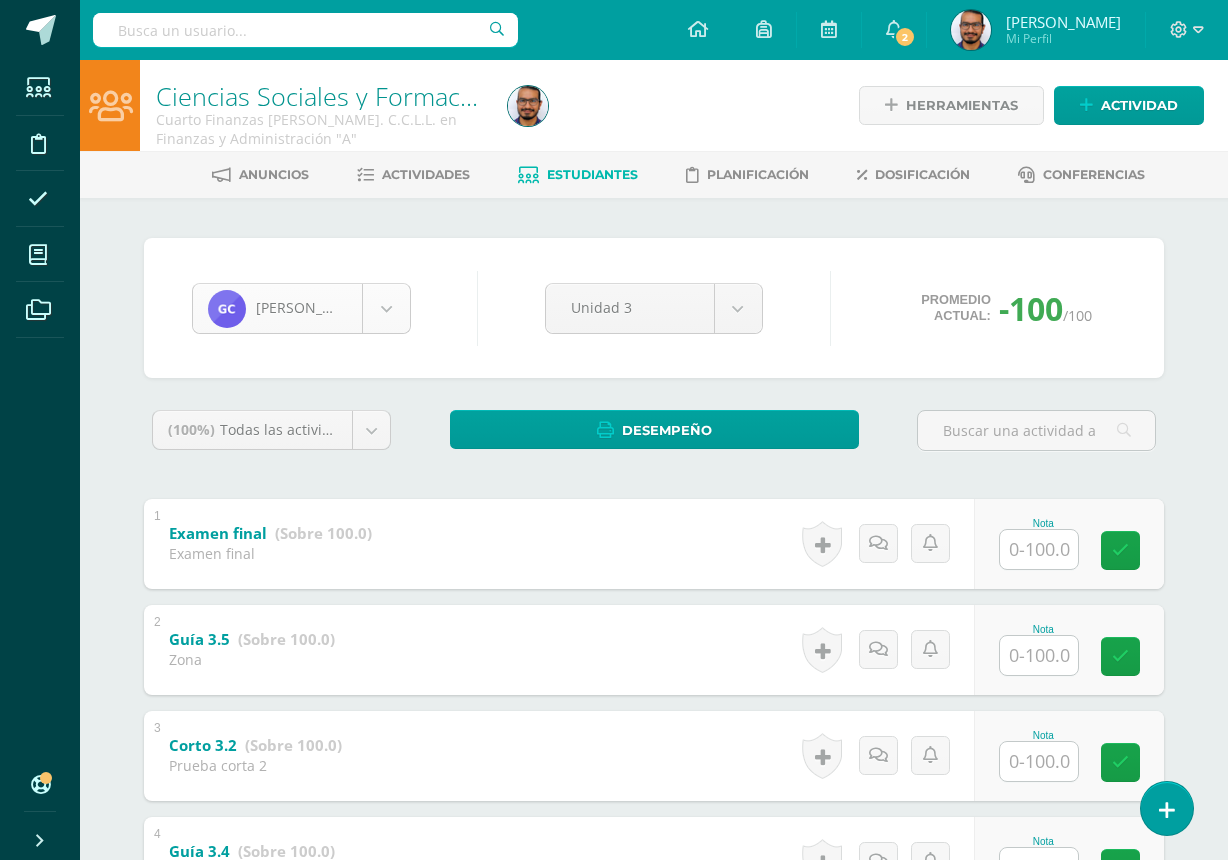 click on "Estudiantes Disciplina Asistencia Mis cursos Archivos Soporte
Centro de ayuda
Últimas actualizaciones
10+ Cerrar panel
Ciencias Sociales
Primero Básico
Basicos
"A"
Actividades Estudiantes Planificación Dosificación
Culturas e Idiomas Mayas
Primero Básico
Basicos
"A"
Actividades Estudiantes Planificación Dosificación
Ciencias Sociales
Primero Básico
Basicos
"B"
Actividades Estudiantes Planificación Dosificación
Culturas e Idiomas Mayas
Actividades 2 2 1" at bounding box center (614, 732) 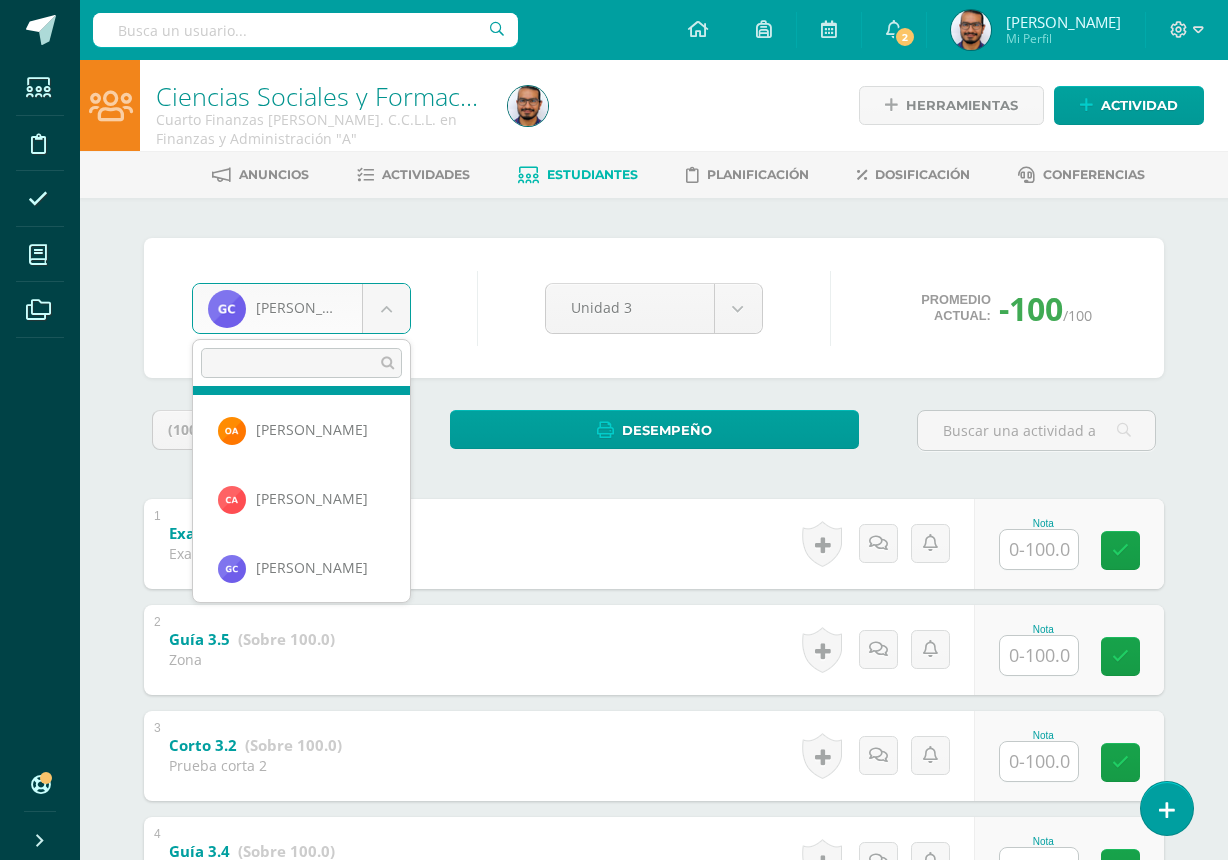 scroll, scrollTop: 0, scrollLeft: 0, axis: both 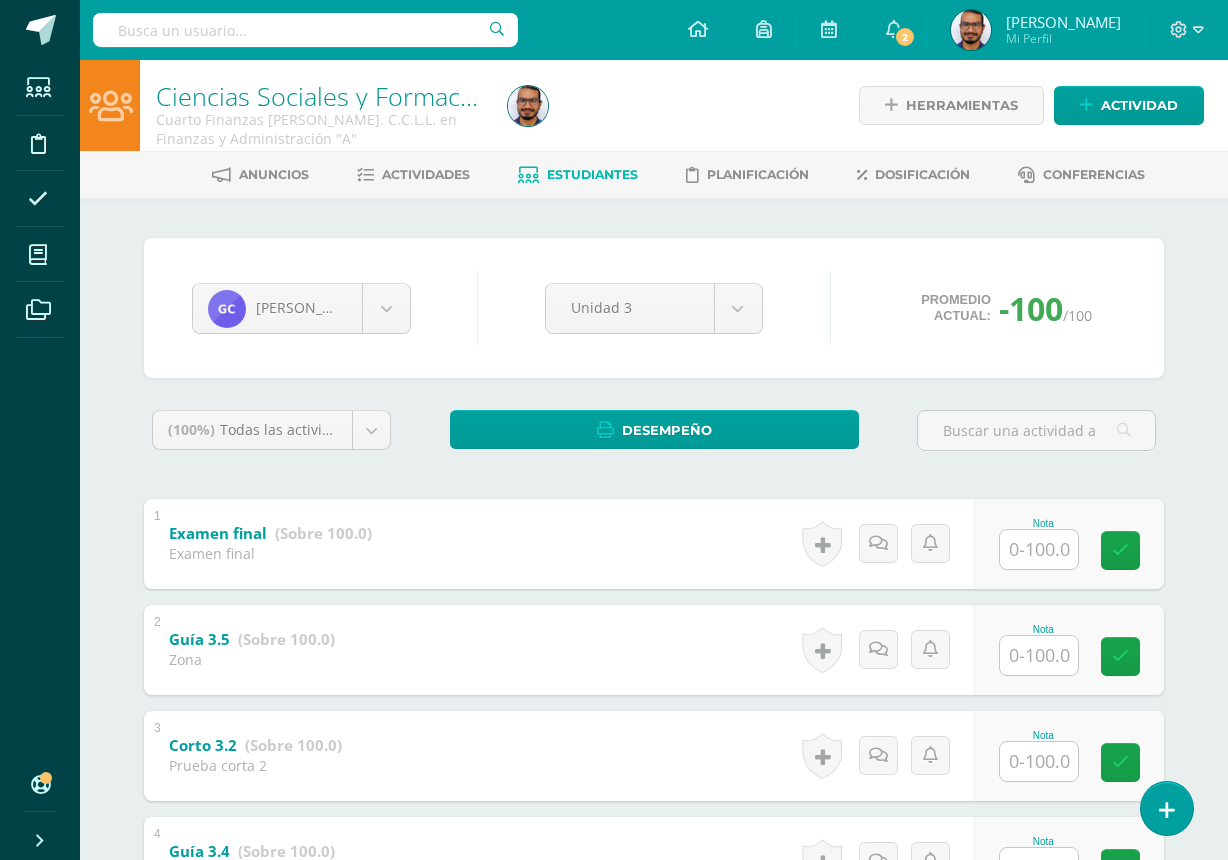click on "Estudiantes Disciplina Asistencia Mis cursos Archivos Soporte
Centro de ayuda
Últimas actualizaciones
10+ Cerrar panel
Ciencias Sociales
Primero Básico
Basicos
"A"
Actividades Estudiantes Planificación Dosificación
Culturas e Idiomas Mayas
Primero Básico
Basicos
"A"
Actividades Estudiantes Planificación Dosificación
Ciencias Sociales
Primero Básico
Basicos
"B"
Actividades Estudiantes Planificación Dosificación
Culturas e Idiomas Mayas
Actividades 2 2 1" at bounding box center (614, 732) 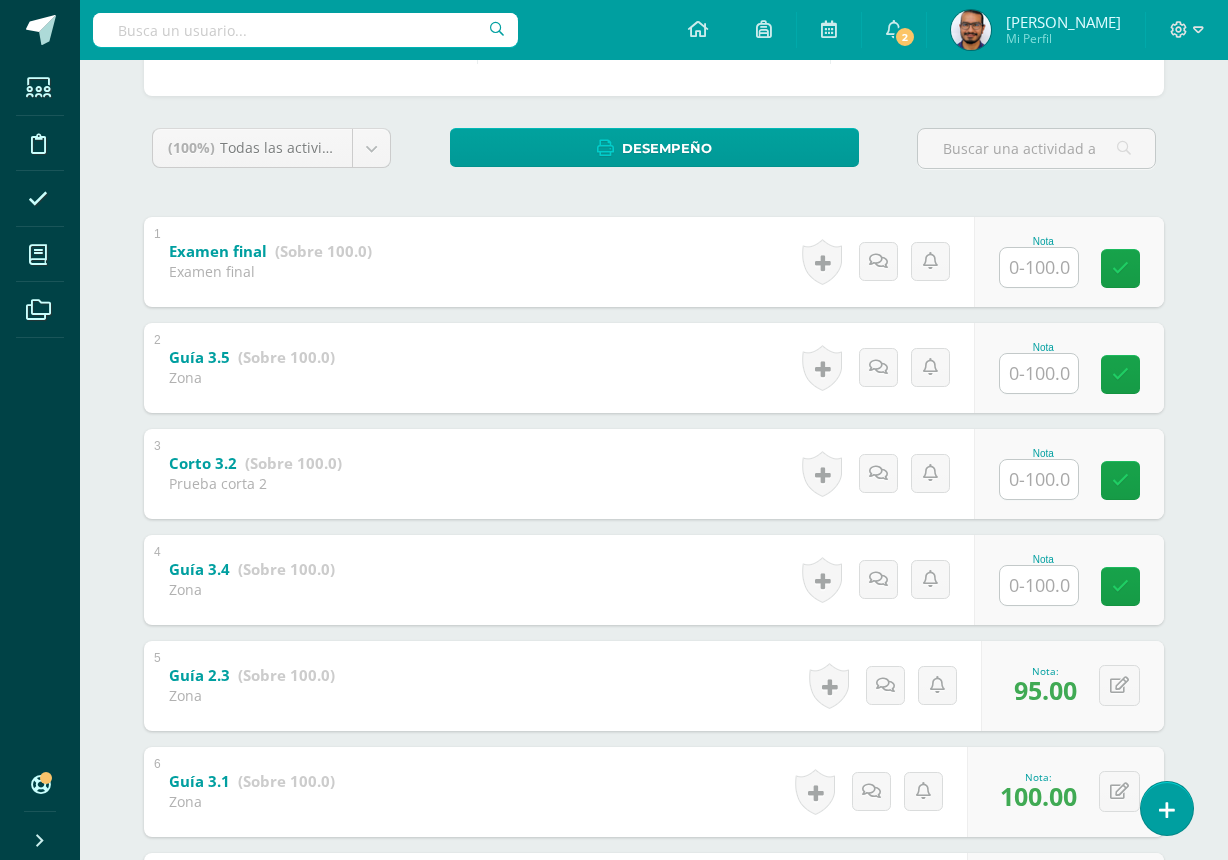 scroll, scrollTop: 104, scrollLeft: 0, axis: vertical 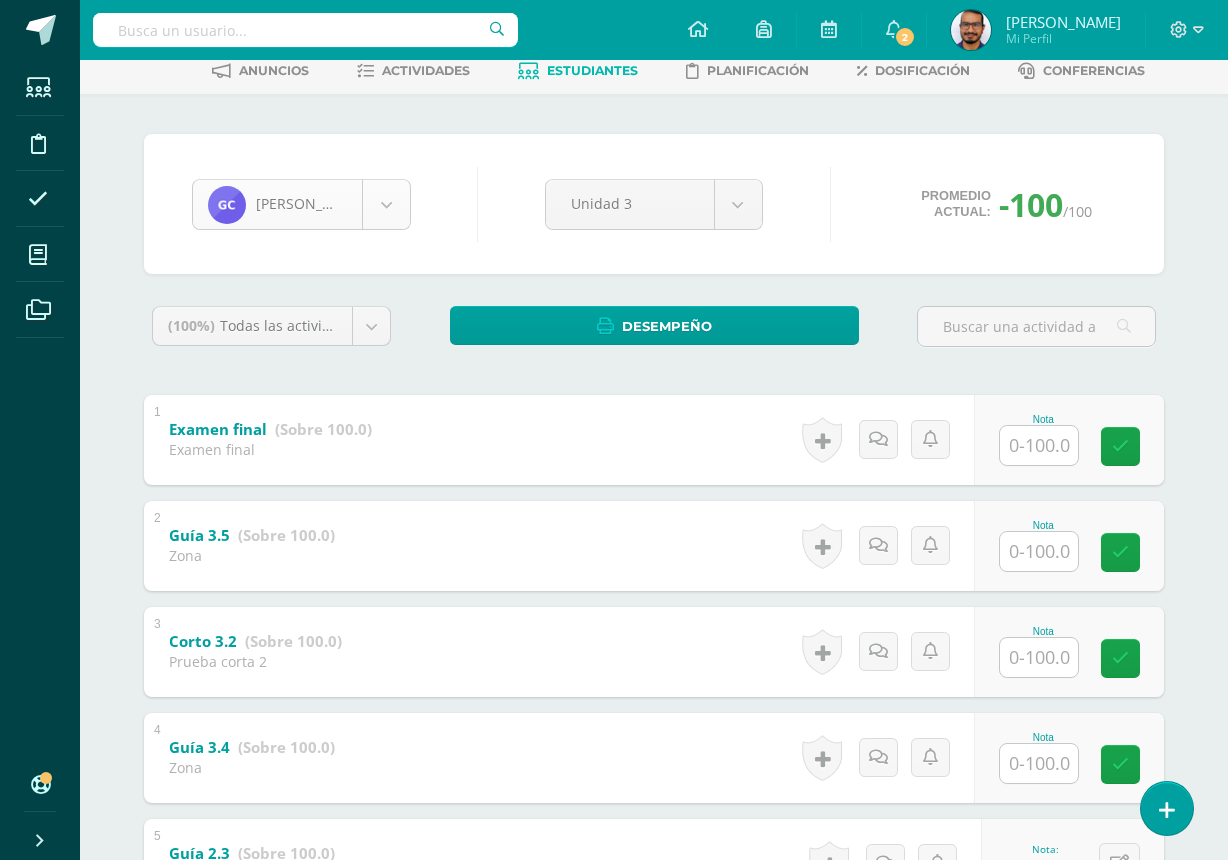 click on "Estudiantes Disciplina Asistencia Mis cursos Archivos Soporte
Centro de ayuda
Últimas actualizaciones
10+ Cerrar panel
Ciencias Sociales
Primero Básico
Basicos
"A"
Actividades Estudiantes Planificación Dosificación
Culturas e Idiomas Mayas
Primero Básico
Basicos
"A"
Actividades Estudiantes Planificación Dosificación
Ciencias Sociales
Primero Básico
Basicos
"B"
Actividades Estudiantes Planificación Dosificación
Culturas e Idiomas Mayas
Actividades 2 2 1" at bounding box center [614, 628] 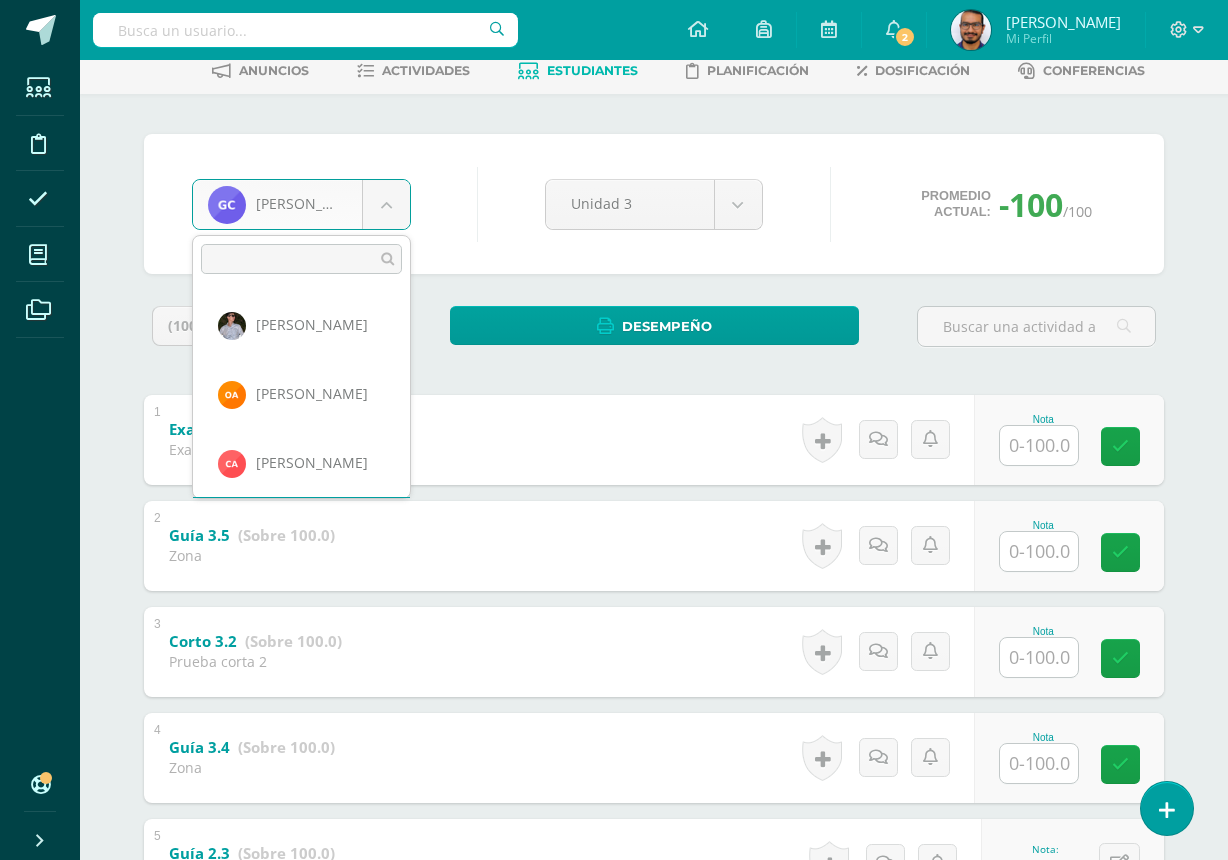scroll, scrollTop: 0, scrollLeft: 0, axis: both 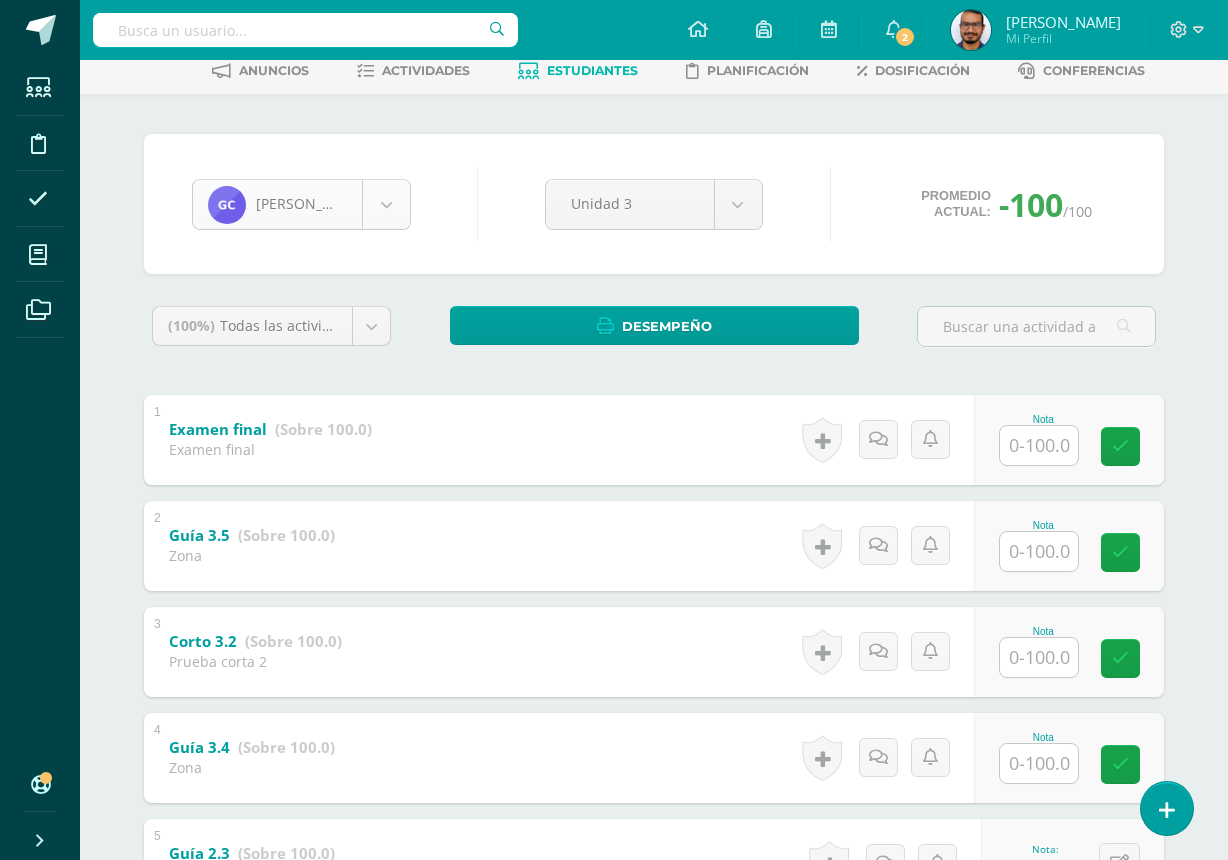 click on "Estudiantes Disciplina Asistencia Mis cursos Archivos Soporte
Centro de ayuda
Últimas actualizaciones
10+ Cerrar panel
Ciencias Sociales
Primero Básico
Basicos
"A"
Actividades Estudiantes Planificación Dosificación
Culturas e Idiomas Mayas
Primero Básico
Basicos
"A"
Actividades Estudiantes Planificación Dosificación
Ciencias Sociales
Primero Básico
Basicos
"B"
Actividades Estudiantes Planificación Dosificación
Culturas e Idiomas Mayas
Actividades 2 2 1" at bounding box center [614, 628] 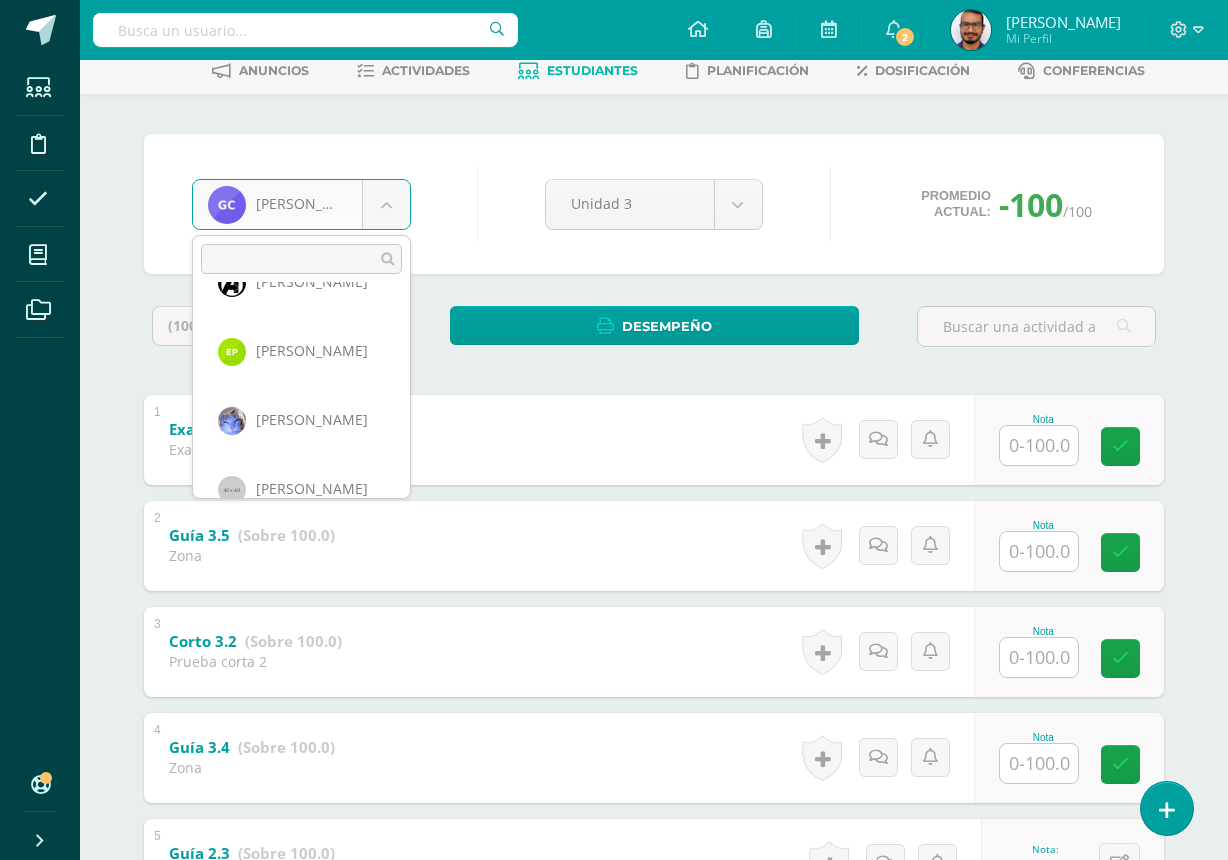scroll, scrollTop: 600, scrollLeft: 0, axis: vertical 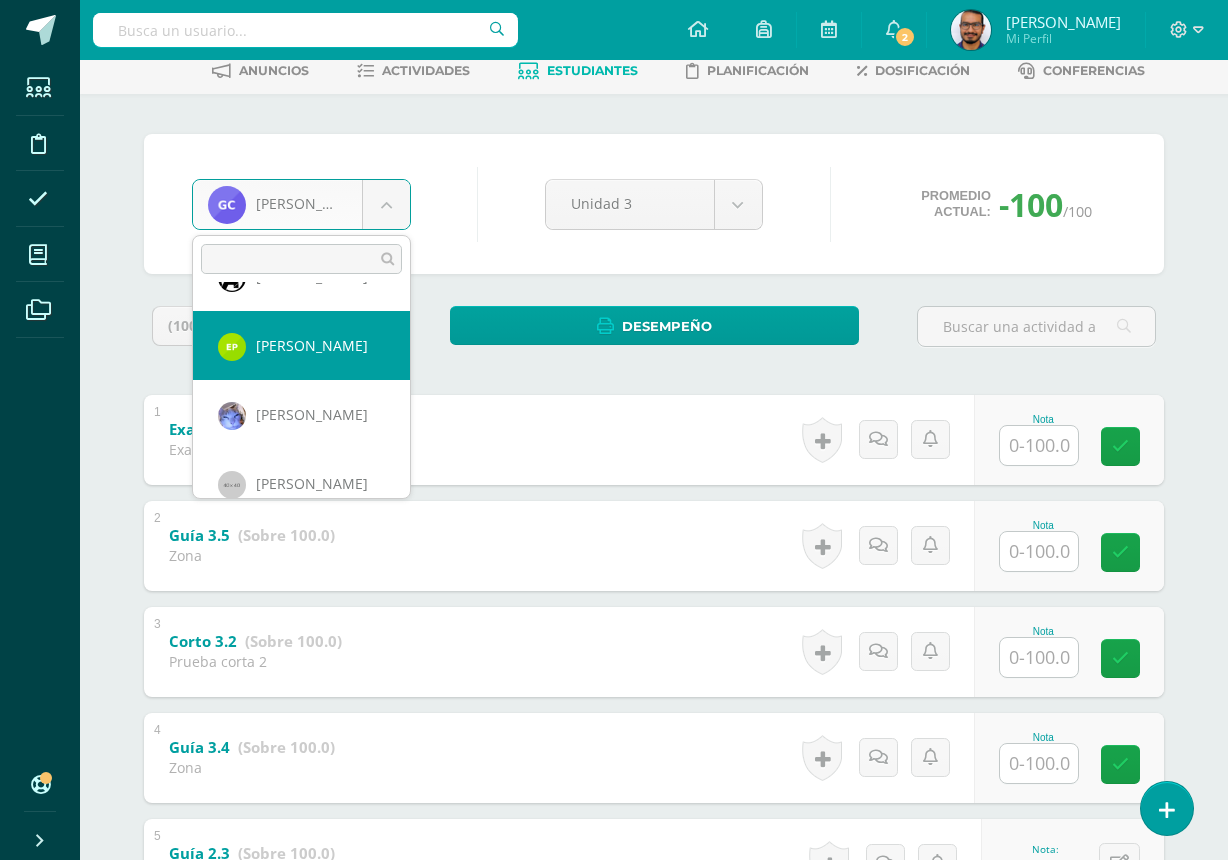 select on "2410" 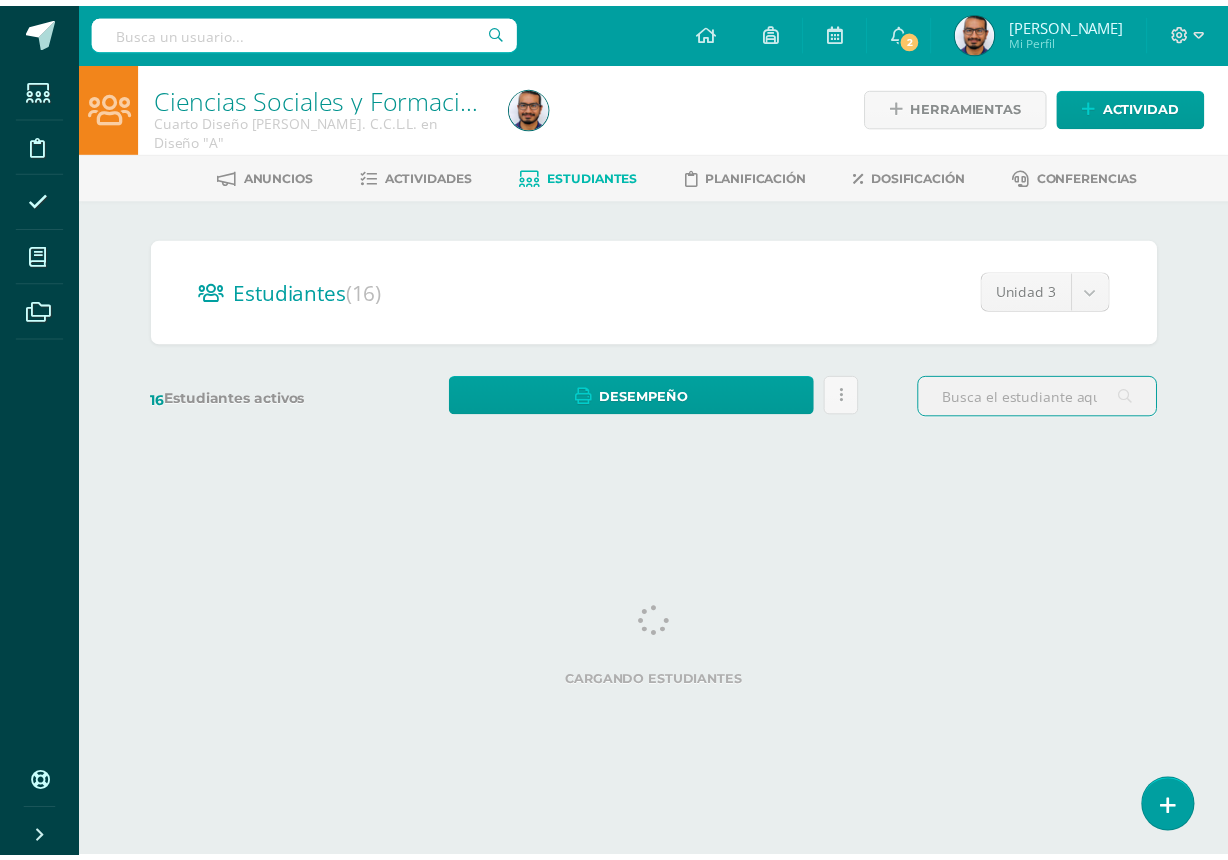 scroll, scrollTop: 0, scrollLeft: 0, axis: both 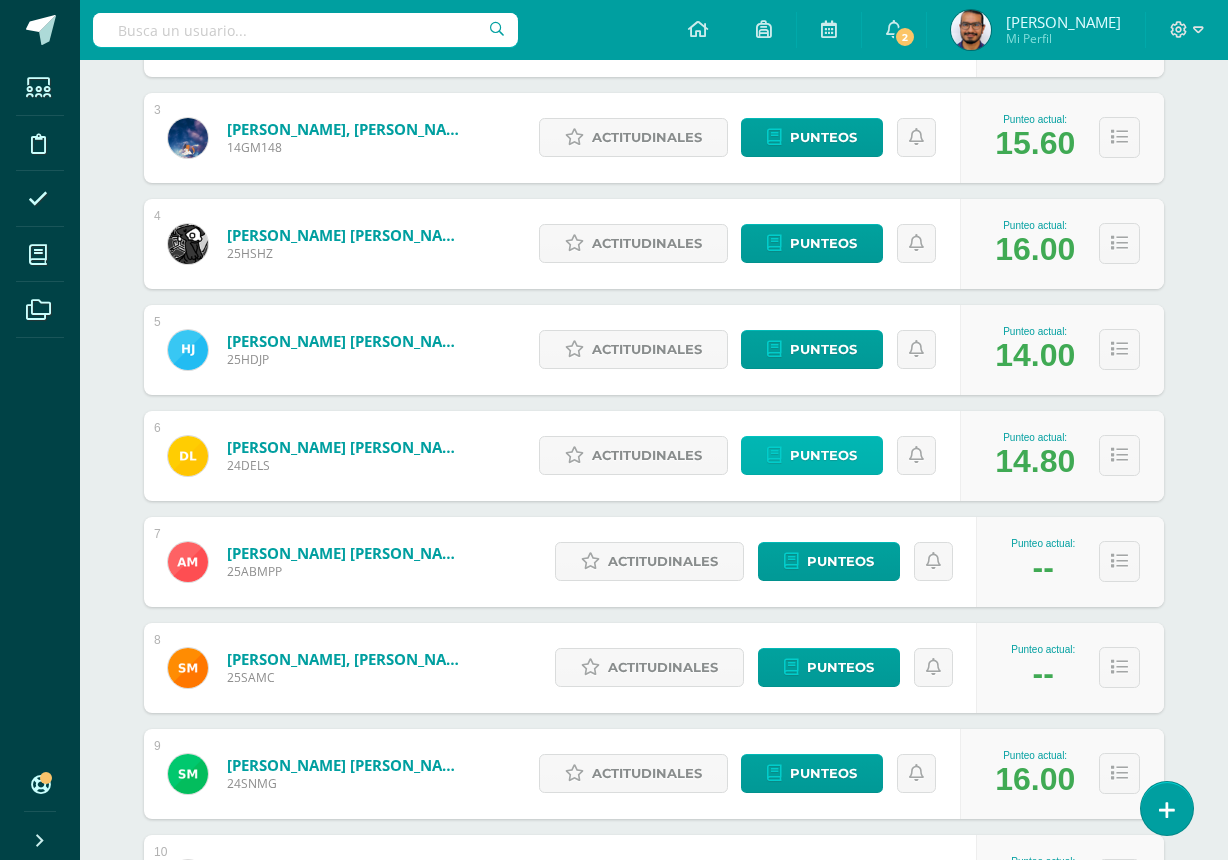 click on "Punteos" at bounding box center (823, 455) 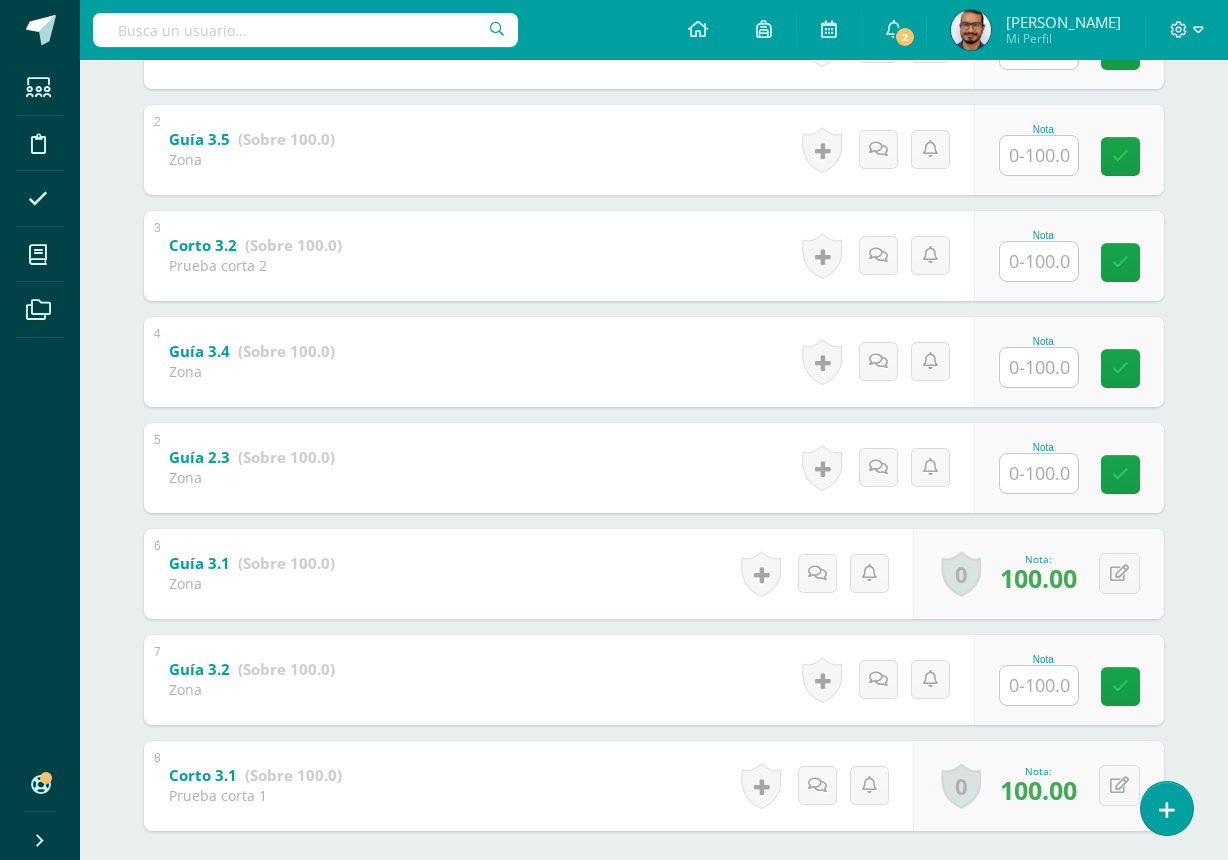 scroll, scrollTop: 604, scrollLeft: 0, axis: vertical 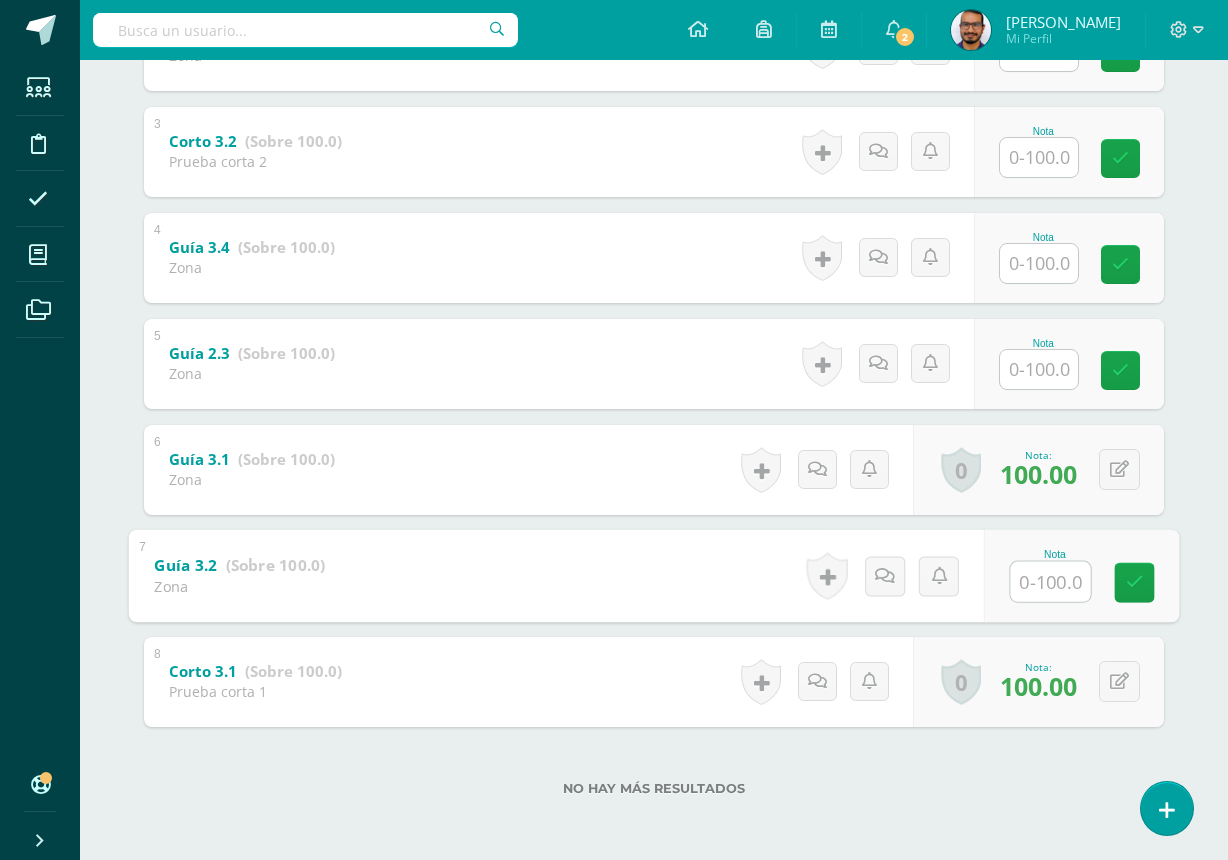 click at bounding box center [1051, 581] 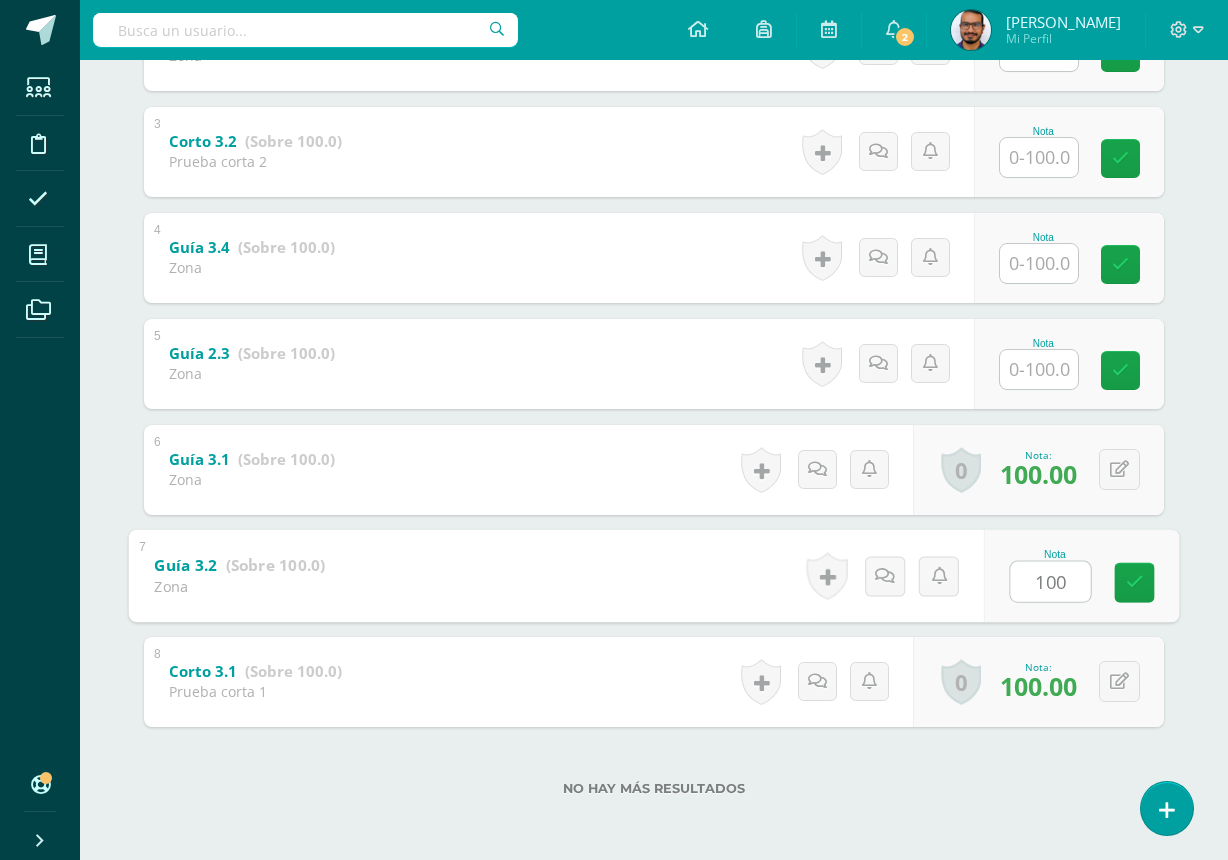 type on "100" 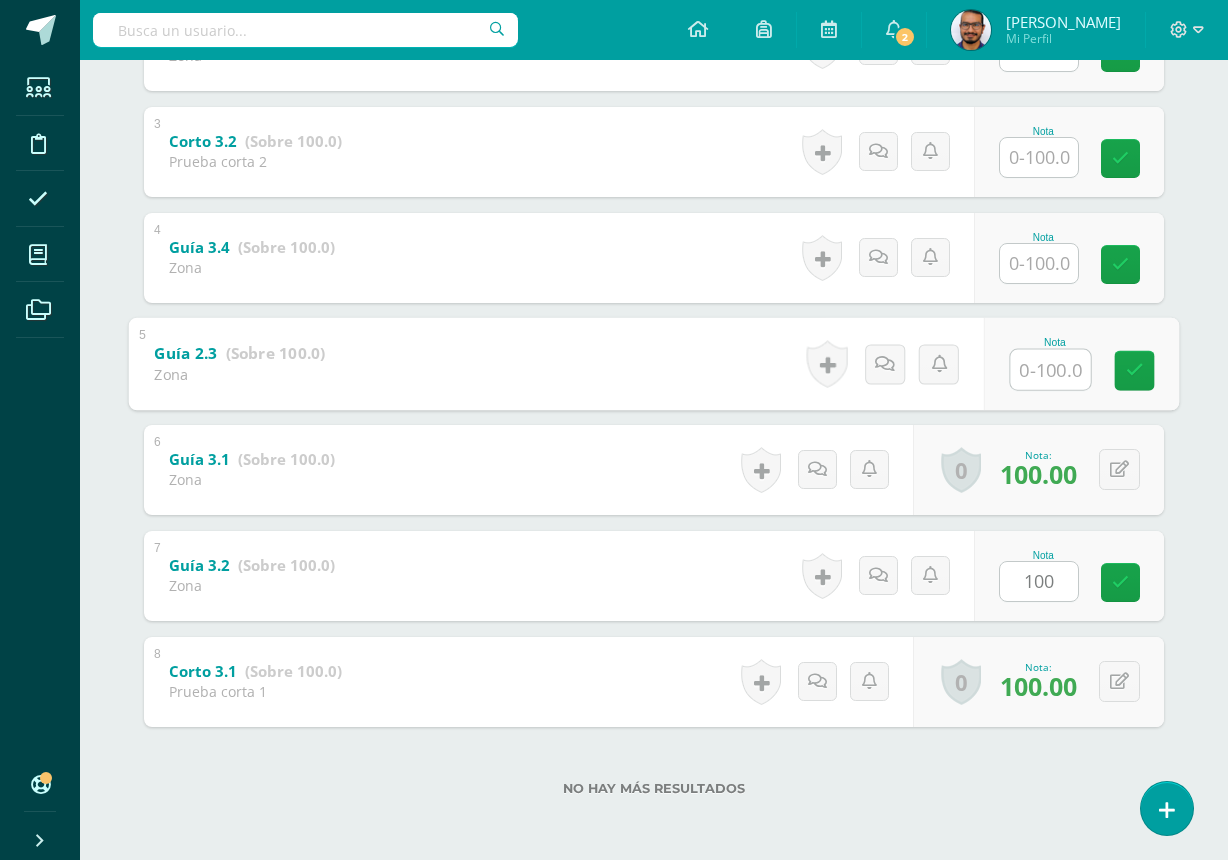click at bounding box center (1051, 369) 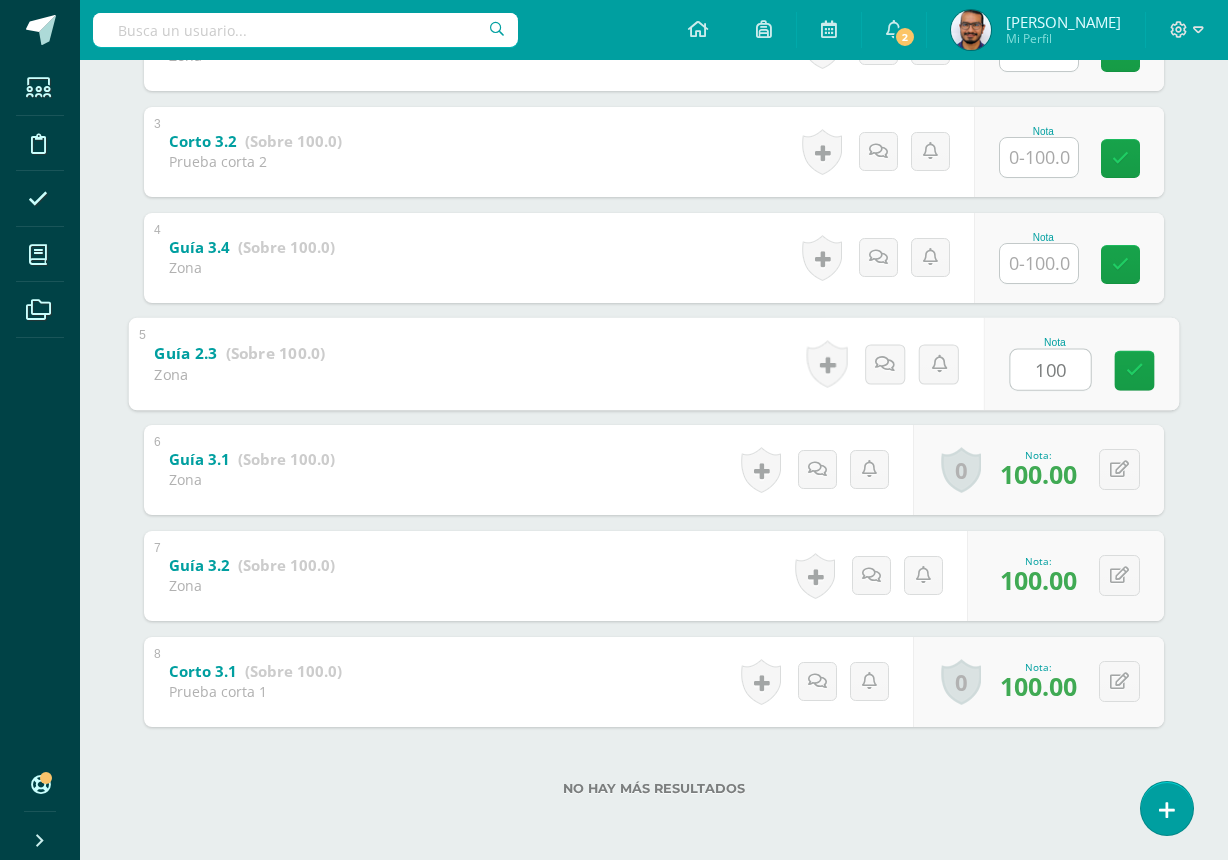 type on "100." 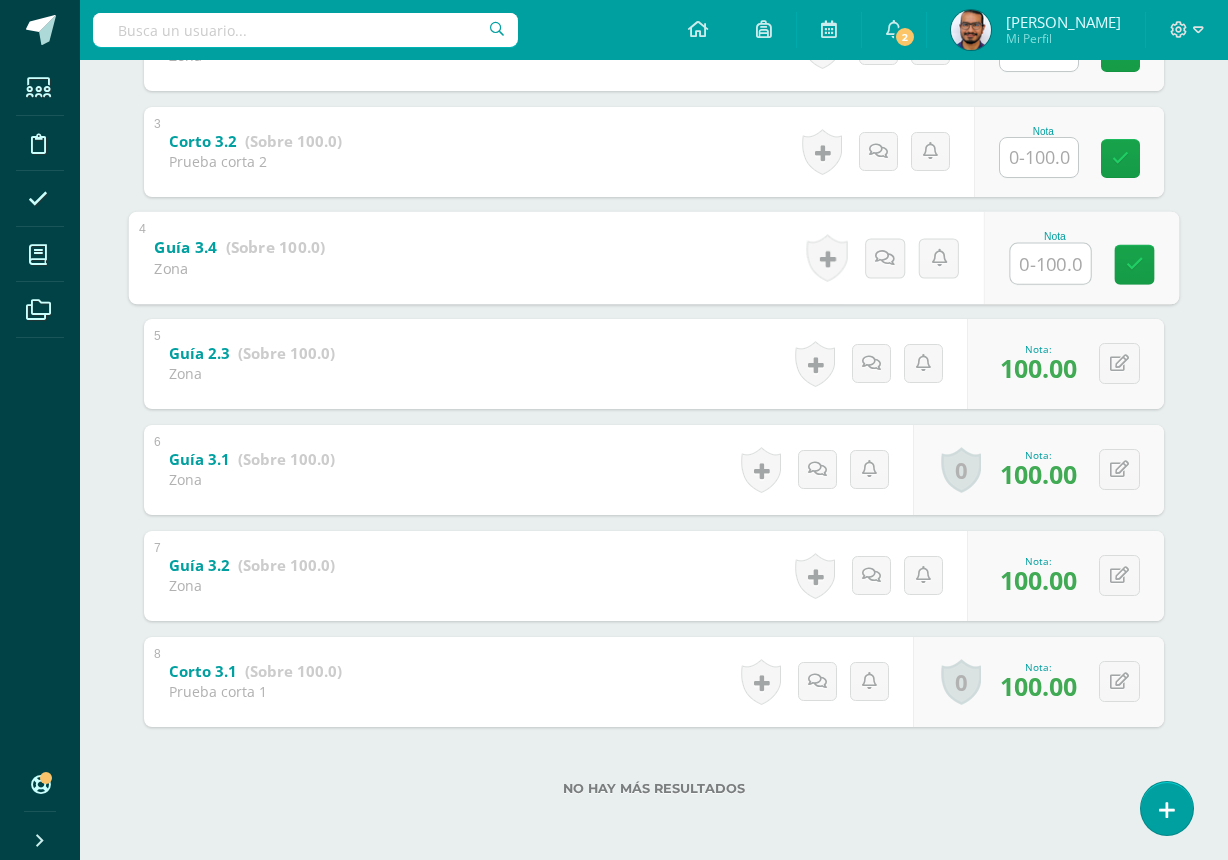 click at bounding box center [1051, 263] 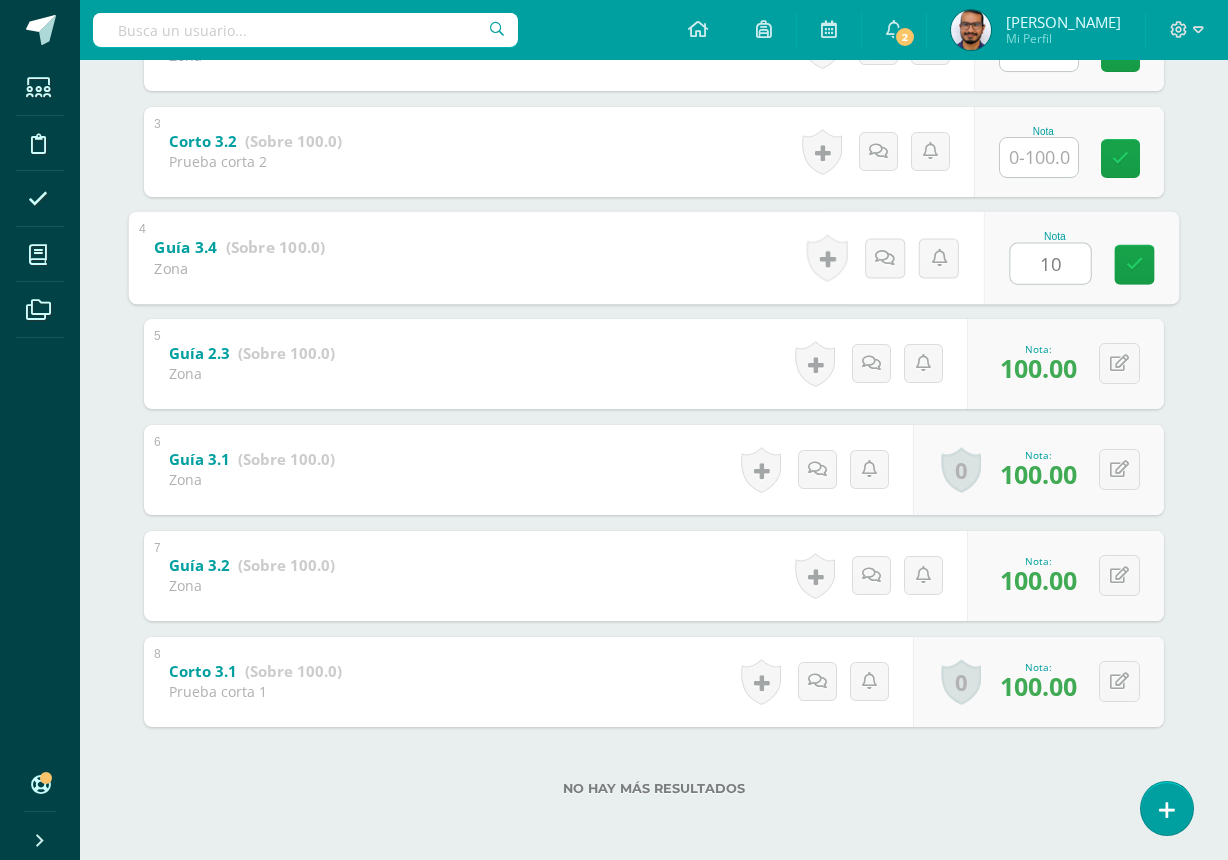 type on "100" 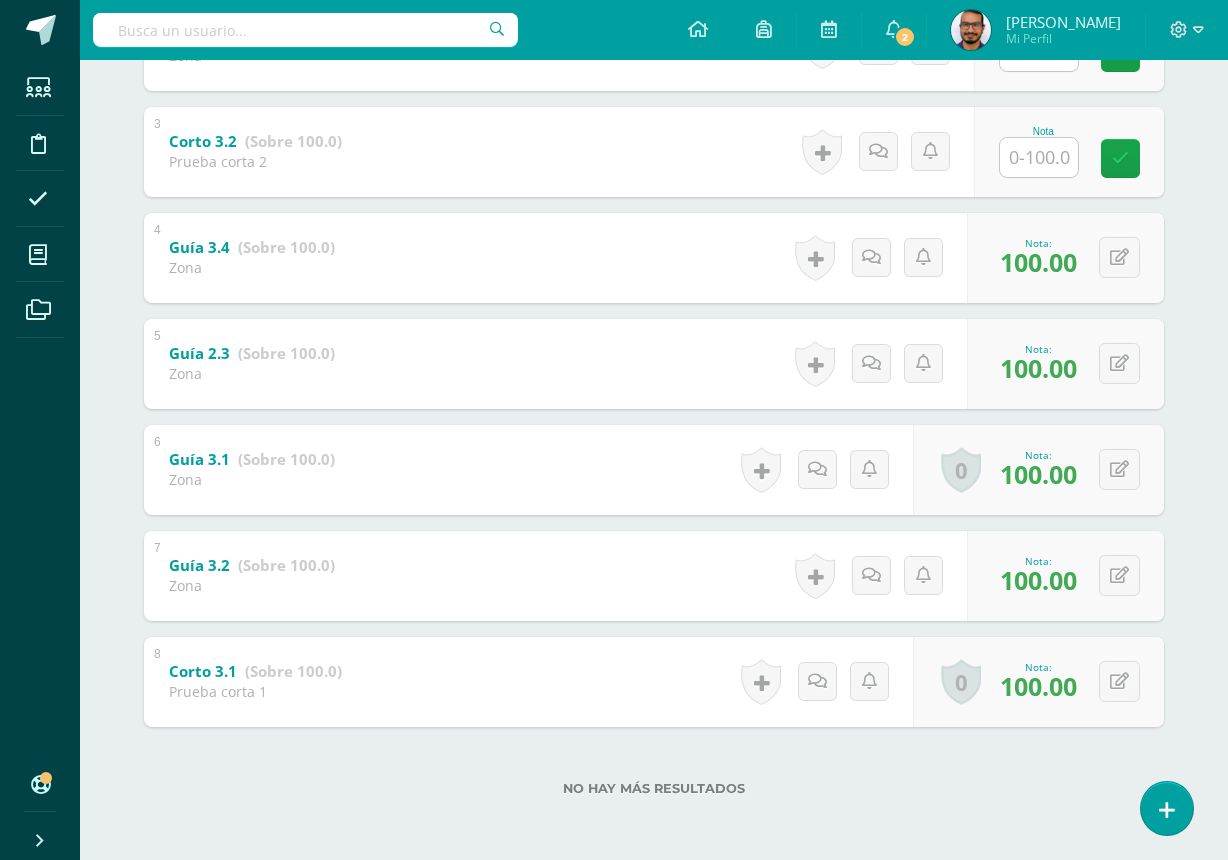 scroll, scrollTop: 0, scrollLeft: 0, axis: both 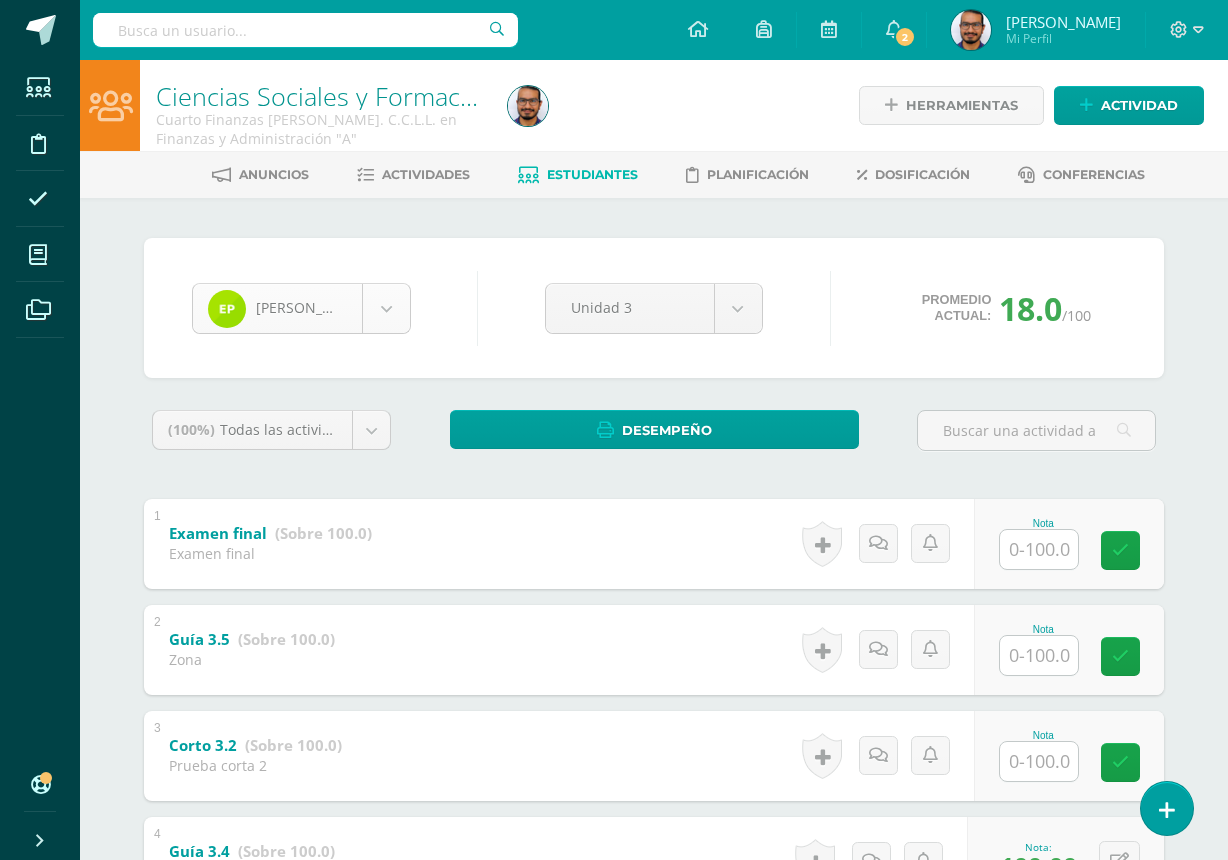 click on "Estudiantes Disciplina Asistencia Mis cursos Archivos Soporte
Centro de ayuda
Últimas actualizaciones
10+ Cerrar panel
Ciencias Sociales
Primero Básico
Basicos
"A"
Actividades Estudiantes Planificación Dosificación
Culturas e Idiomas Mayas
Primero Básico
Basicos
"A"
Actividades Estudiantes Planificación Dosificación
Ciencias Sociales
Primero Básico
Basicos
"B"
Actividades Estudiantes Planificación Dosificación
Culturas e Idiomas Mayas
Actividades 2 2 1" at bounding box center (614, 732) 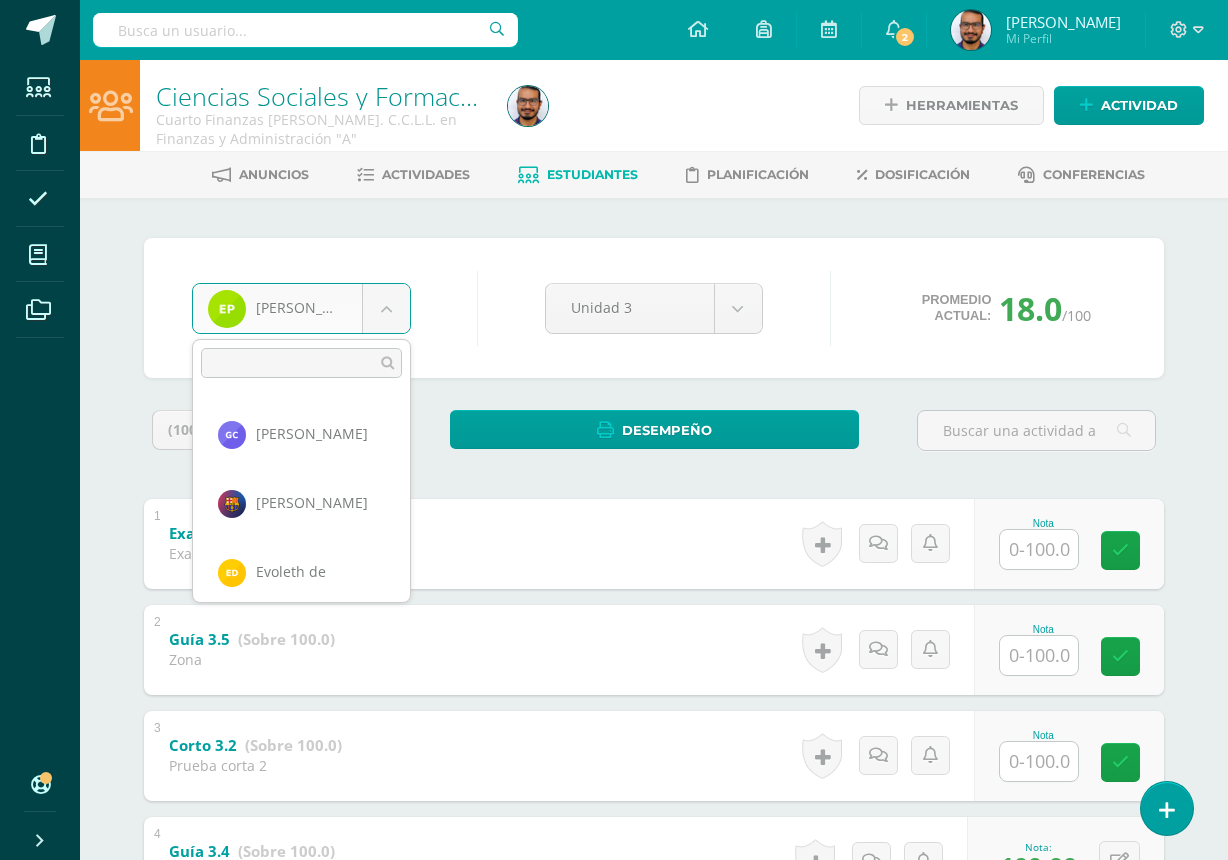 scroll, scrollTop: 0, scrollLeft: 0, axis: both 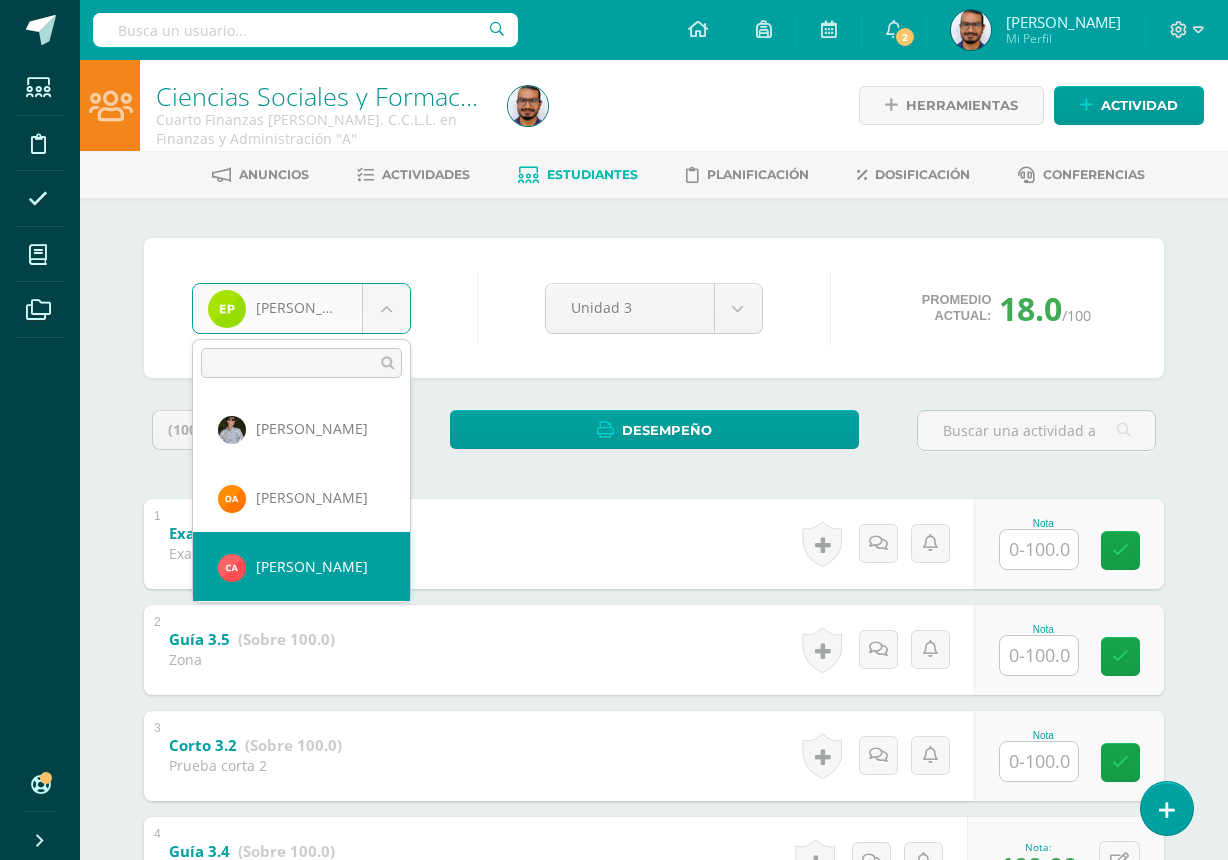 select on "2836" 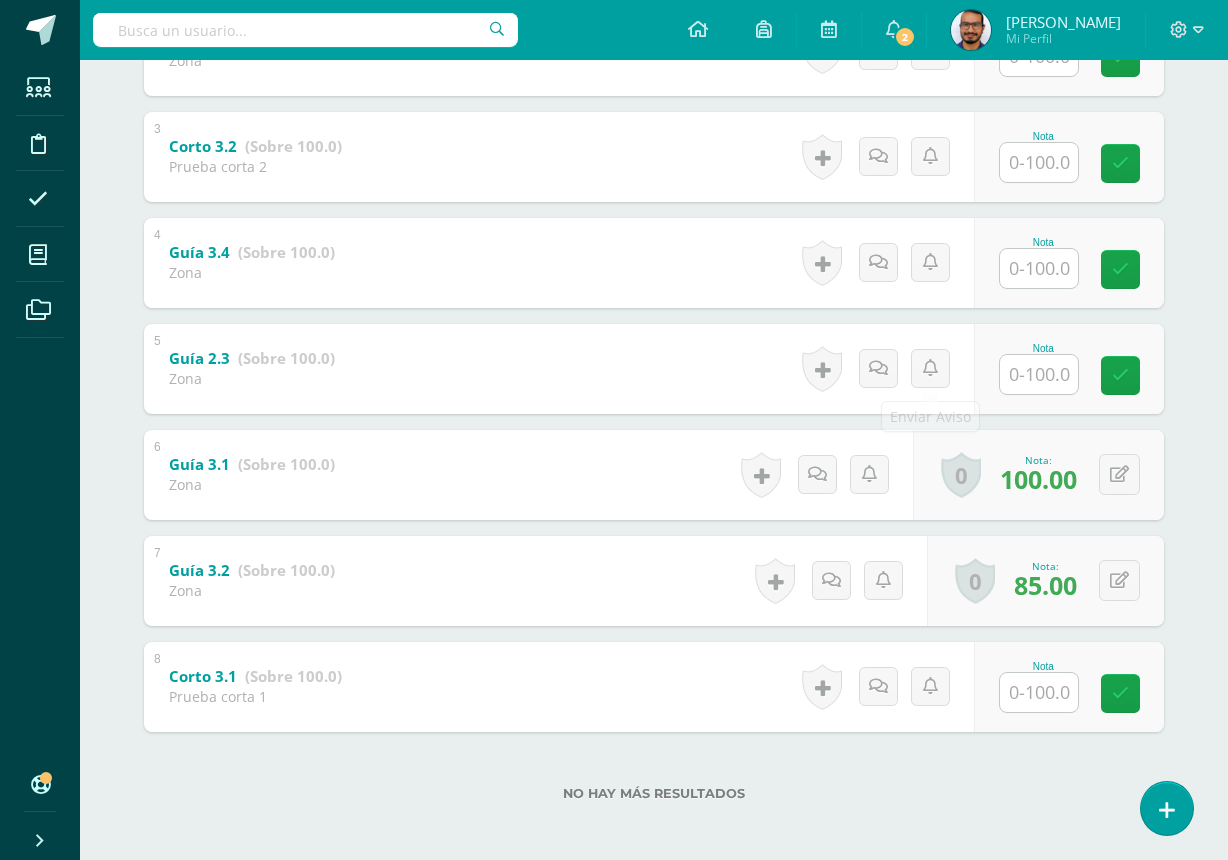 scroll, scrollTop: 604, scrollLeft: 0, axis: vertical 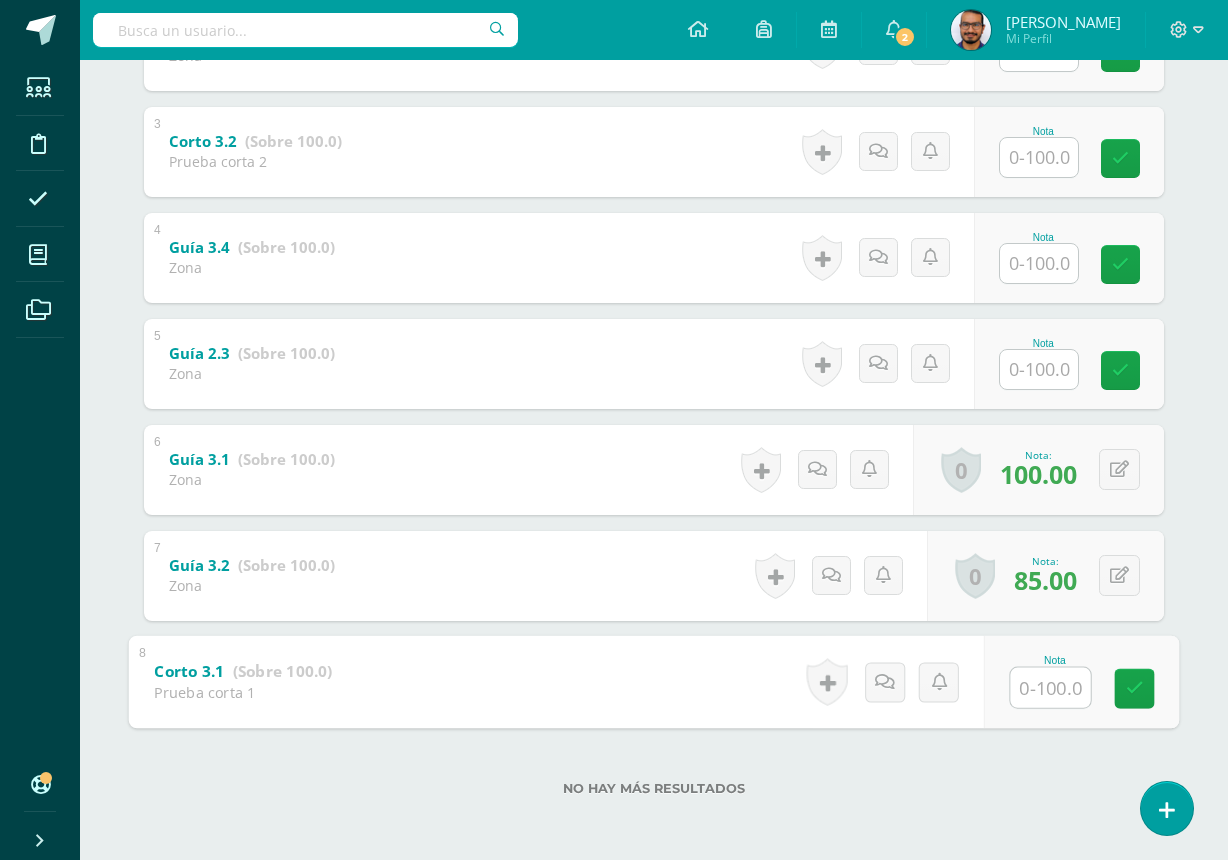 click at bounding box center [1051, 687] 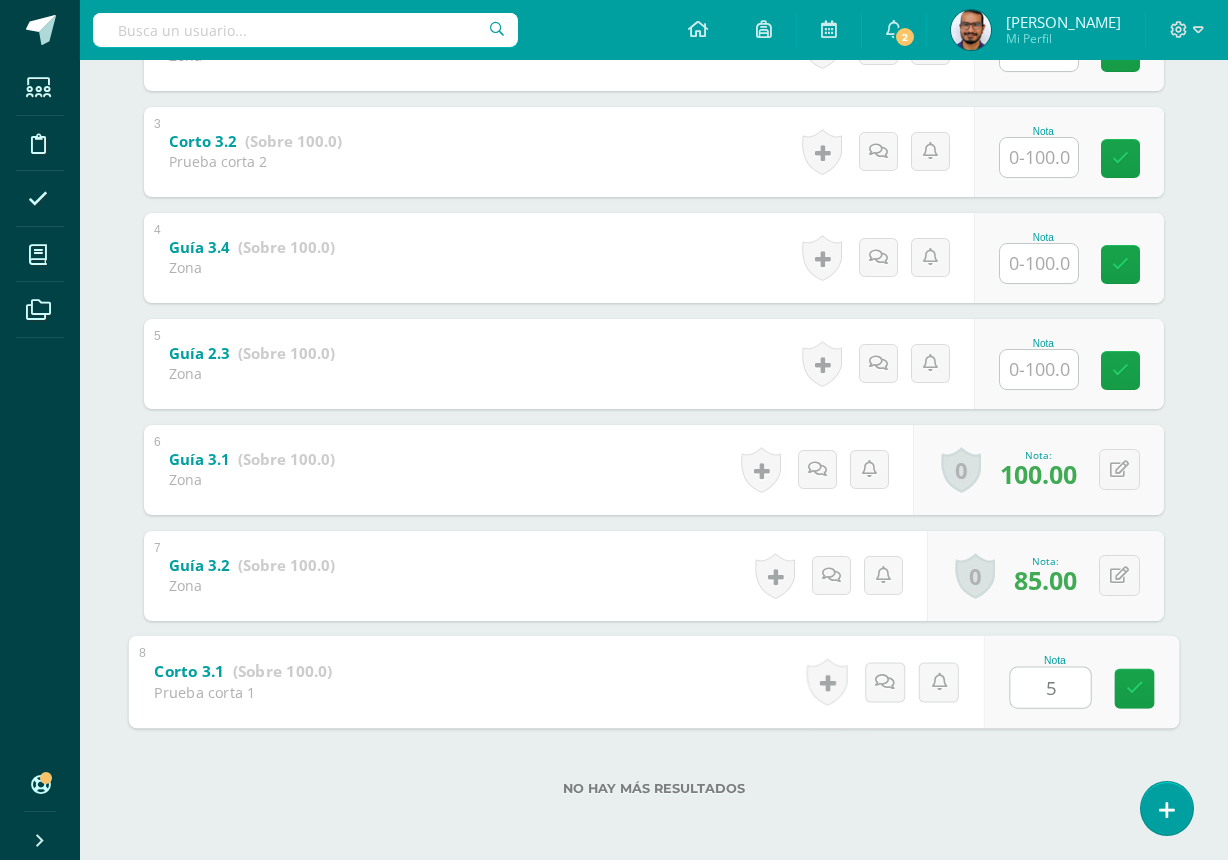 type on "50" 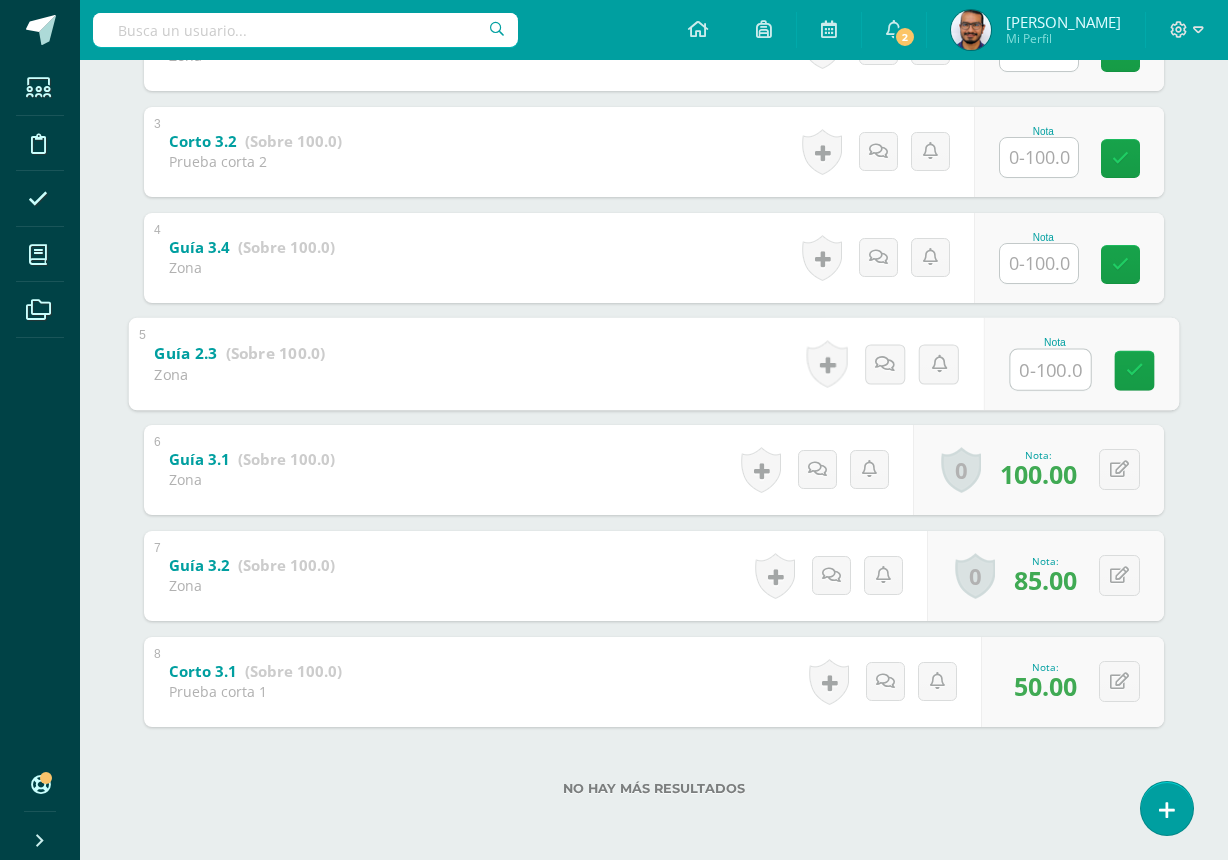 click at bounding box center (1051, 369) 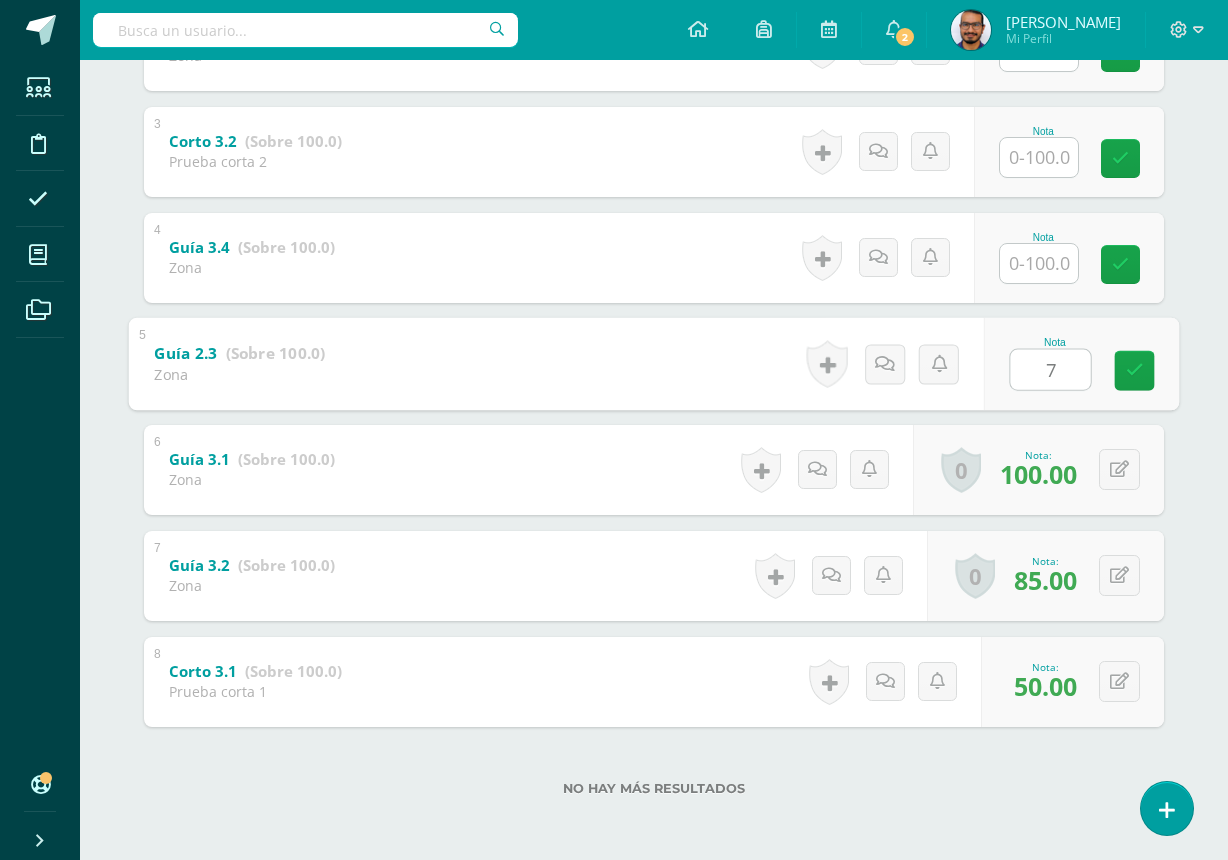 type on "75" 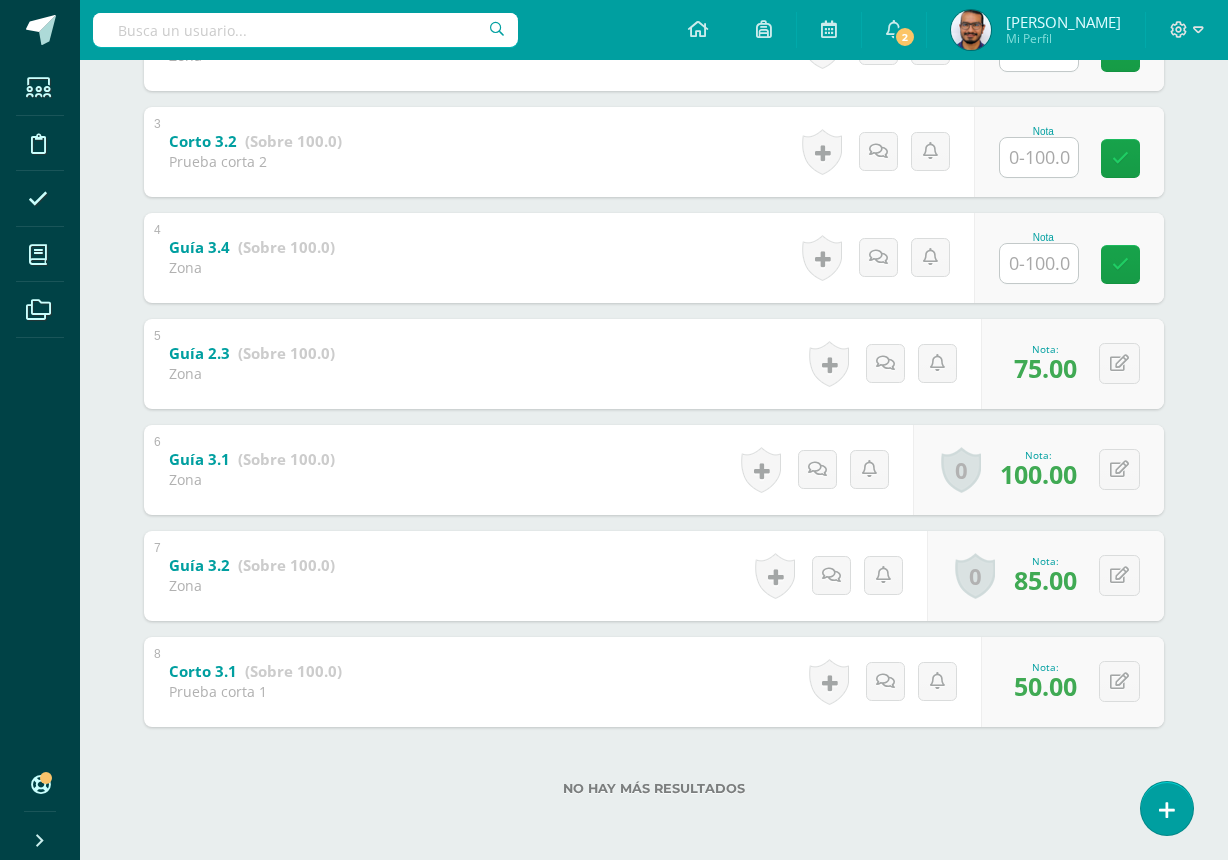 click on "Deborah López                             Yoanna Echeverría Santiago Fuentes Miguel Guzmán Héctor Hernández Heizel Juárez Deborah López Aliza Mazariegos Santiago Medina Stephani Méndez Ashlee Pérez Nataly Quevedo Jackeline Quiroa Angie Sajché Zein Serrano Emilio Turcios Samantha Valenzuela     Unidad 3                             Unidad 1 Unidad 2 Unidad 3 Unidad 4
Promedio actual:
14.8 /100
Asignación de logros
Todos                             Todos Respeto Pasión  Trabajo original Autosuficiencia Determinación Curiosidad Convicción Competitividad Asertividad Comunicación Innovación Excelencia Camaradería Creatividad Honestidad Gran expositor Perseverancia Responsabilidad Liderazgo Trabajo en equipo Respeto Pasión  Trabajo original Autosuficiencia Determinación Curiosidad Convicción Competitividad Asertividad Comunicación Innovación Excelencia Camaradería Creatividad Honestidad" at bounding box center [654, 227] 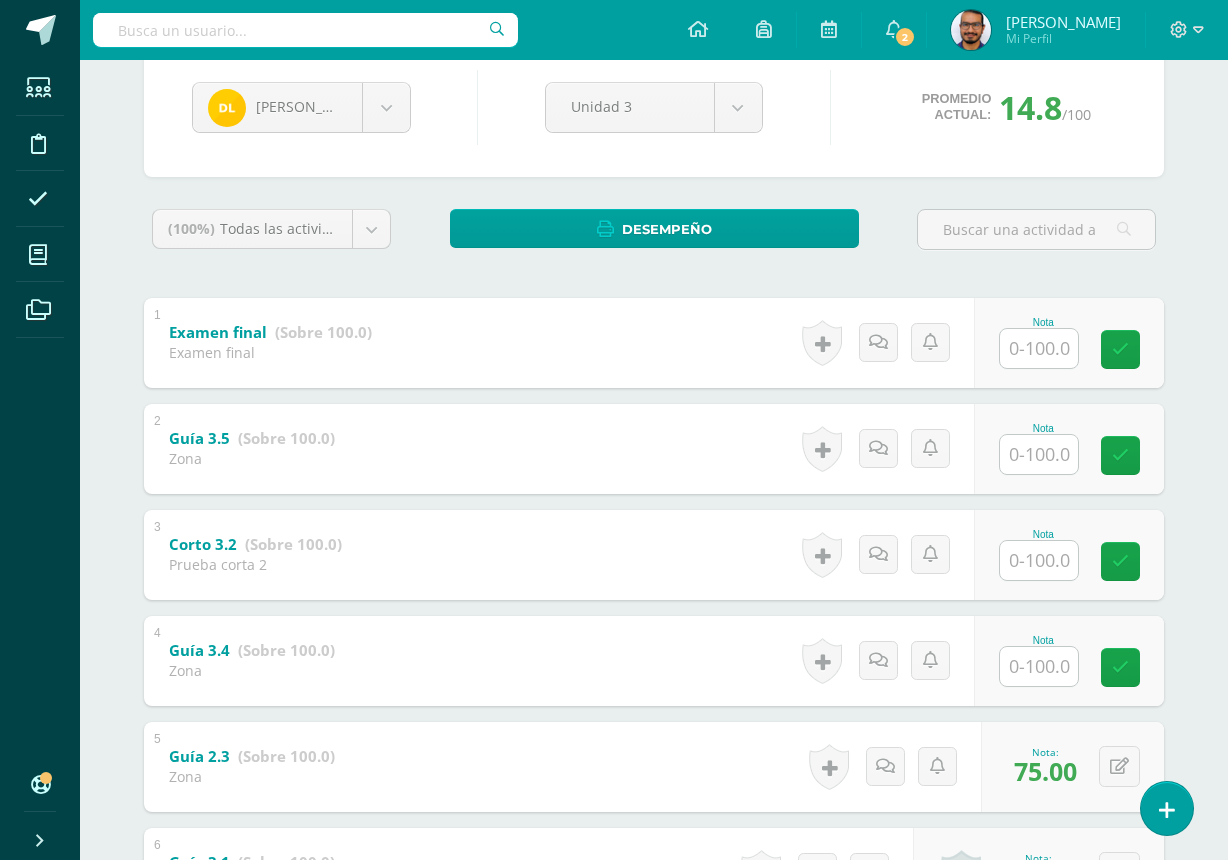 scroll, scrollTop: 4, scrollLeft: 0, axis: vertical 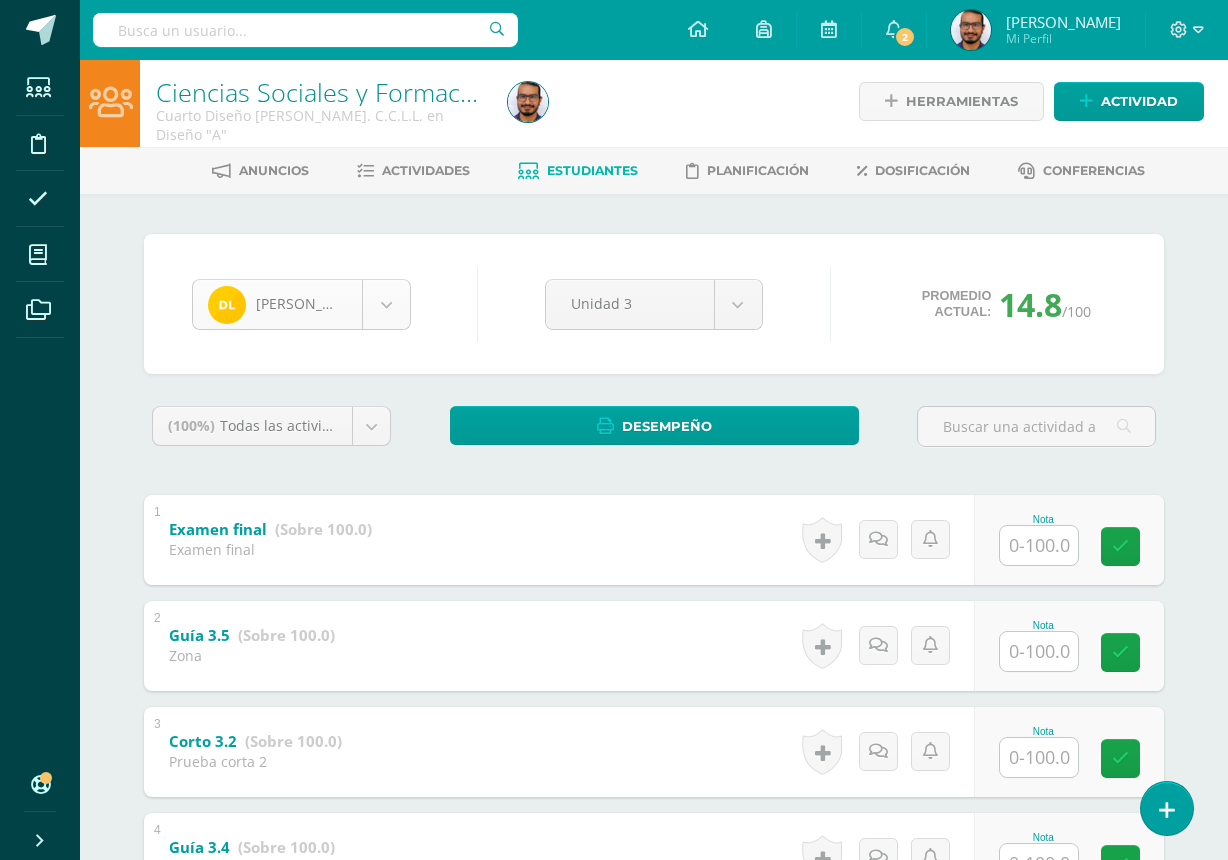 click on "Estudiantes Disciplina Asistencia Mis cursos Archivos Soporte
Centro de ayuda
Últimas actualizaciones
10+ Cerrar panel
Ciencias Sociales
Primero Básico
Basicos
"A"
Actividades Estudiantes Planificación Dosificación
Culturas e Idiomas Mayas
Primero Básico
Basicos
"A"
Actividades Estudiantes Planificación Dosificación
Ciencias Sociales
Primero Básico
Basicos
"B"
Actividades Estudiantes Planificación Dosificación
Culturas e Idiomas Mayas
Actividades 2 2 1" at bounding box center [614, 728] 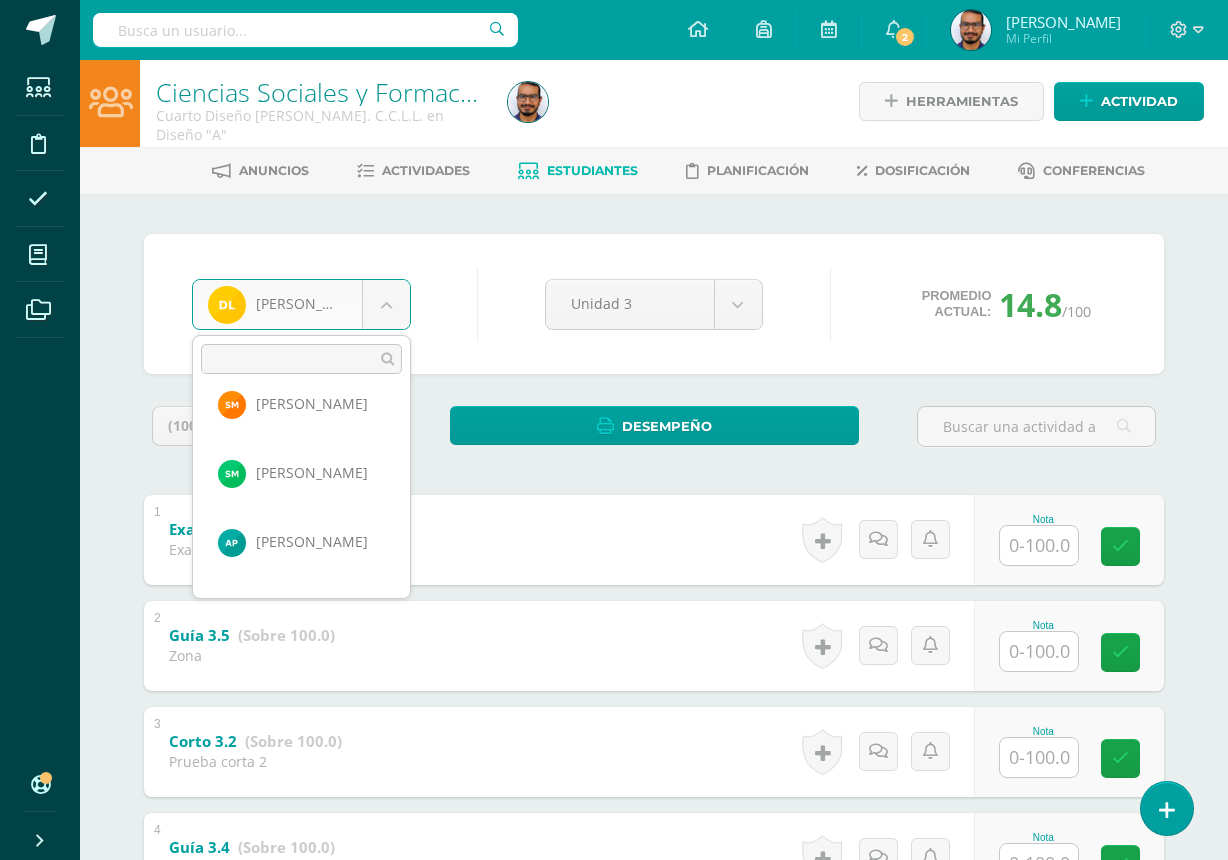 scroll, scrollTop: 0, scrollLeft: 0, axis: both 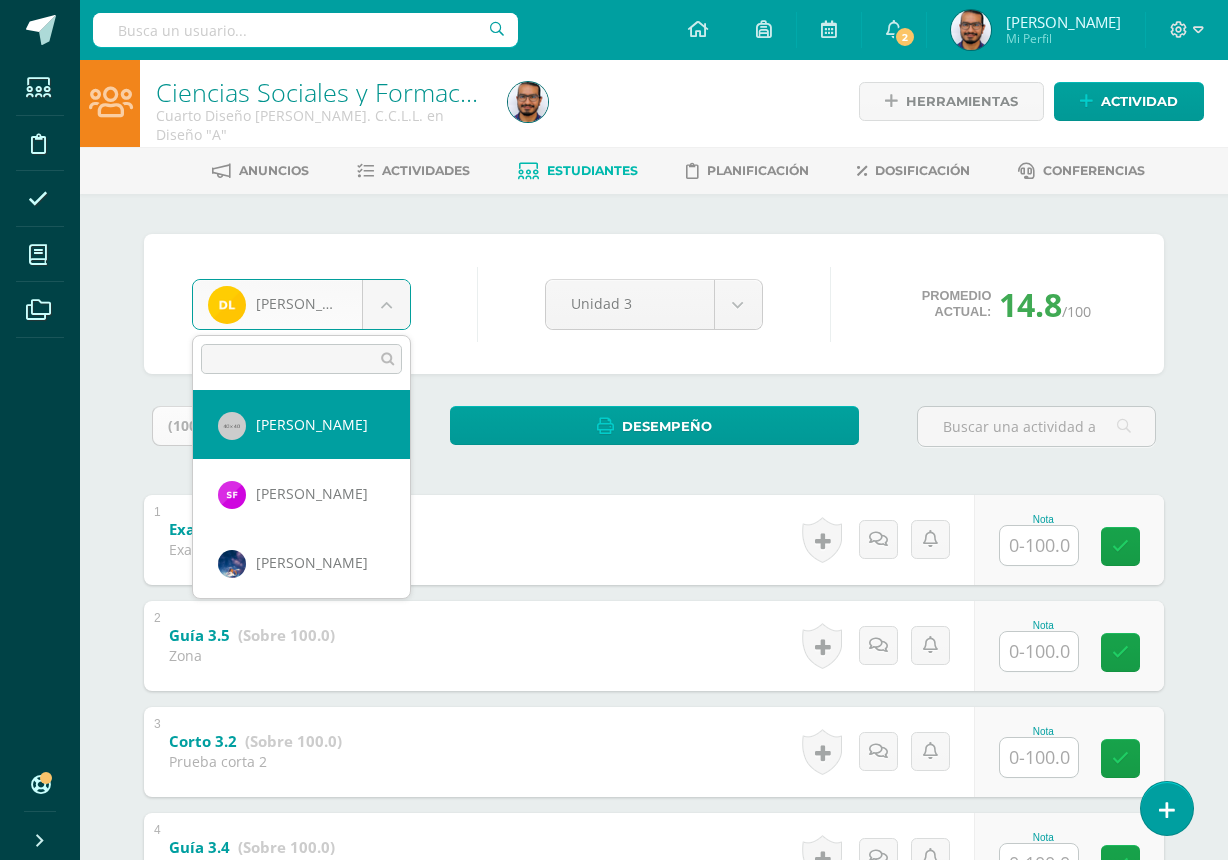 select on "1717" 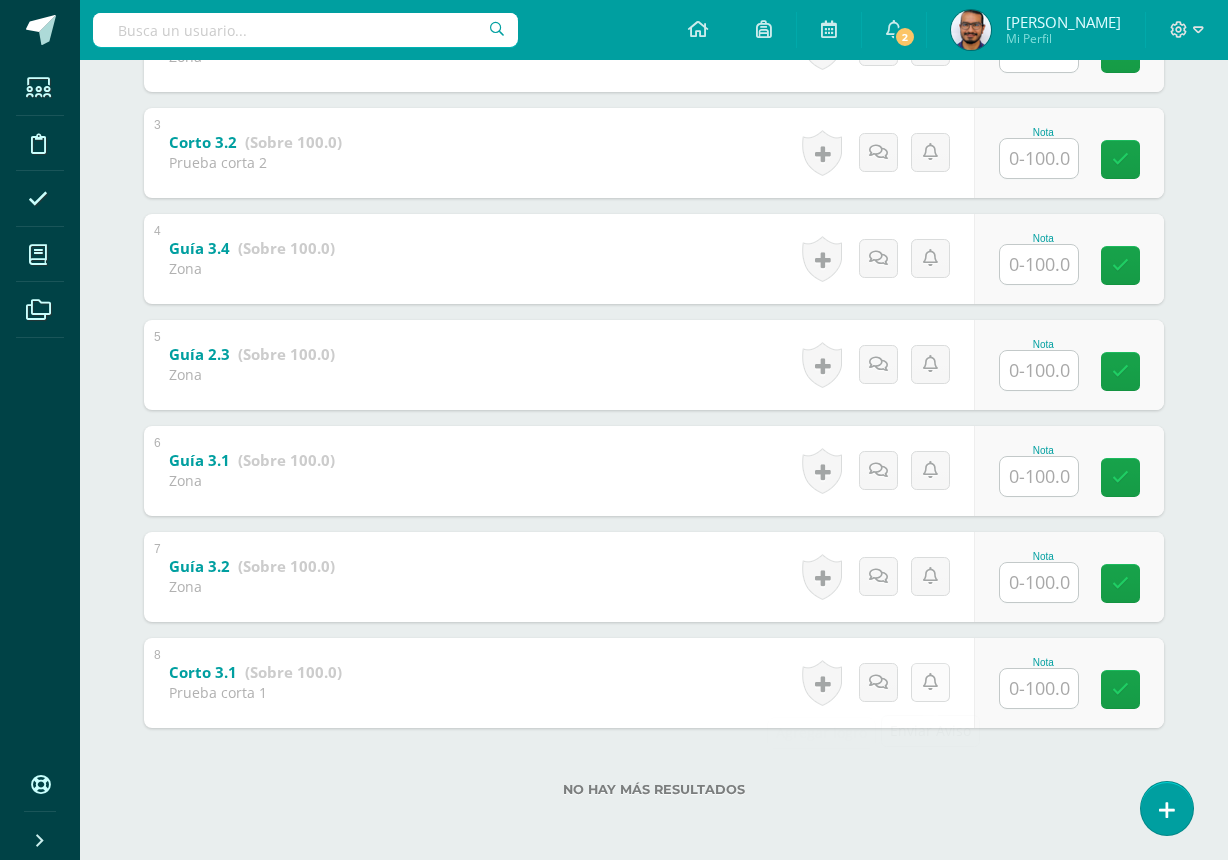scroll, scrollTop: 604, scrollLeft: 0, axis: vertical 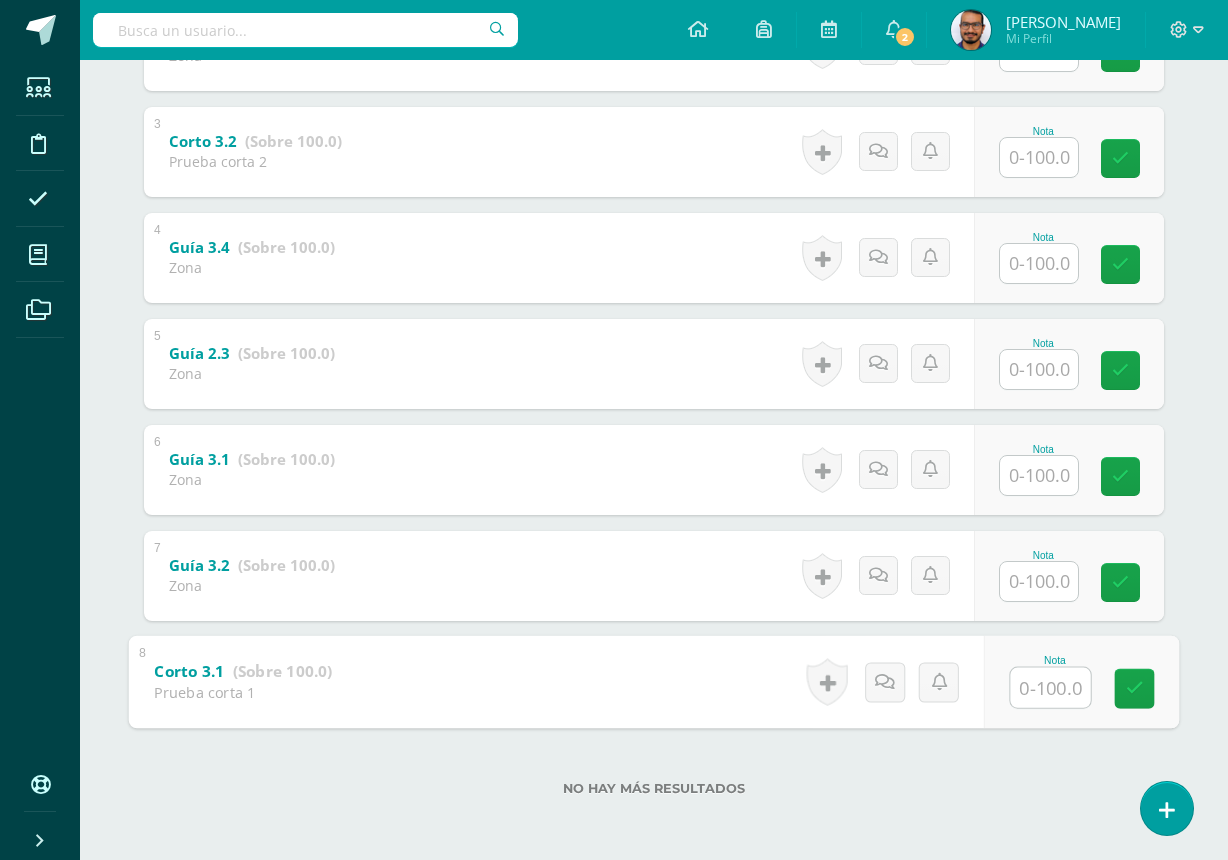 drag, startPoint x: 1028, startPoint y: 678, endPoint x: 1039, endPoint y: 678, distance: 11 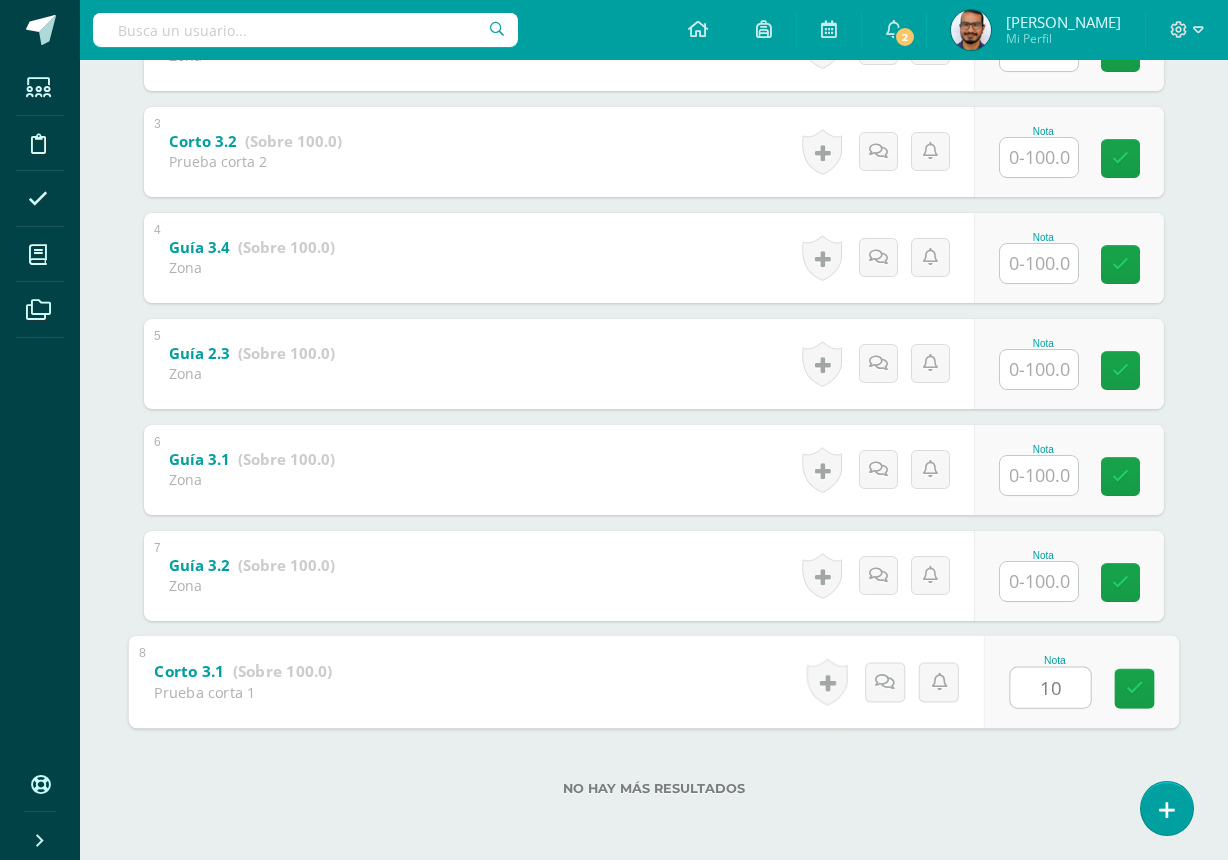 type on "100" 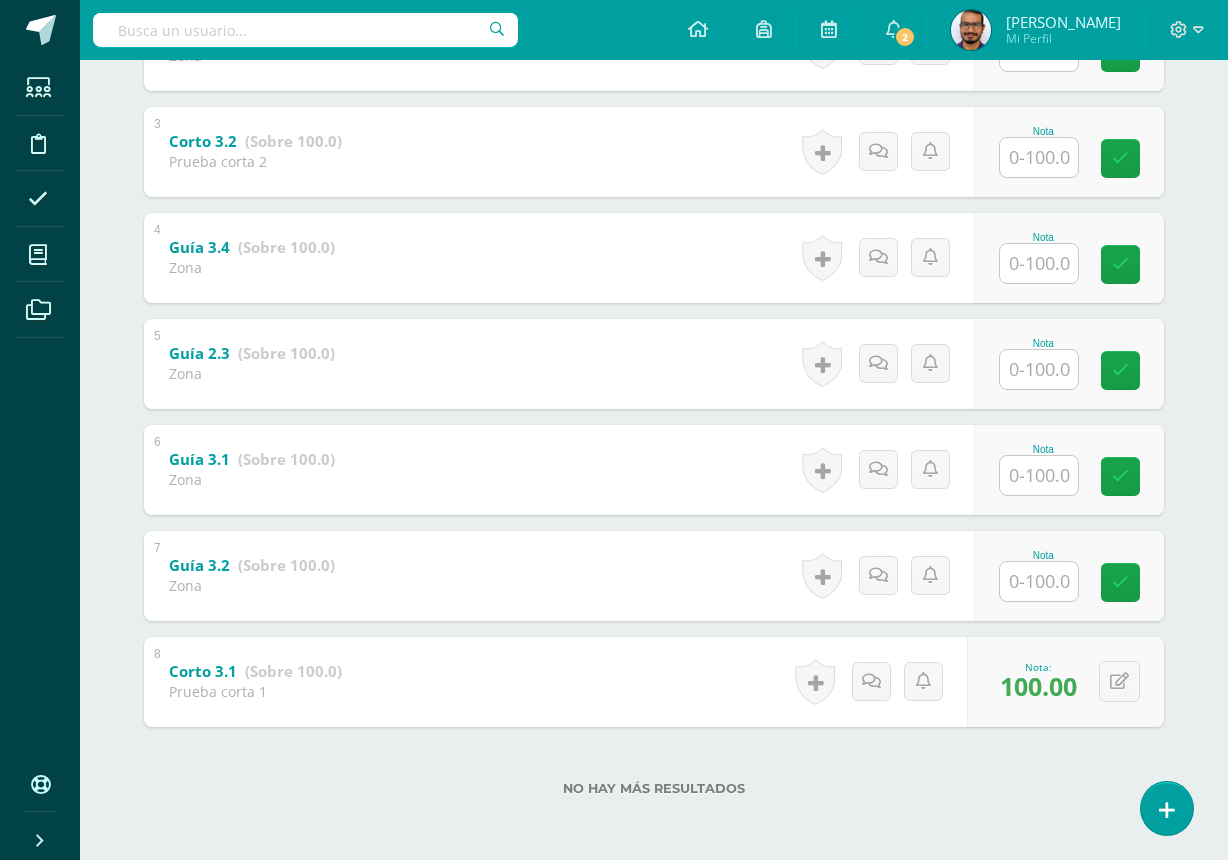 click at bounding box center (1039, 581) 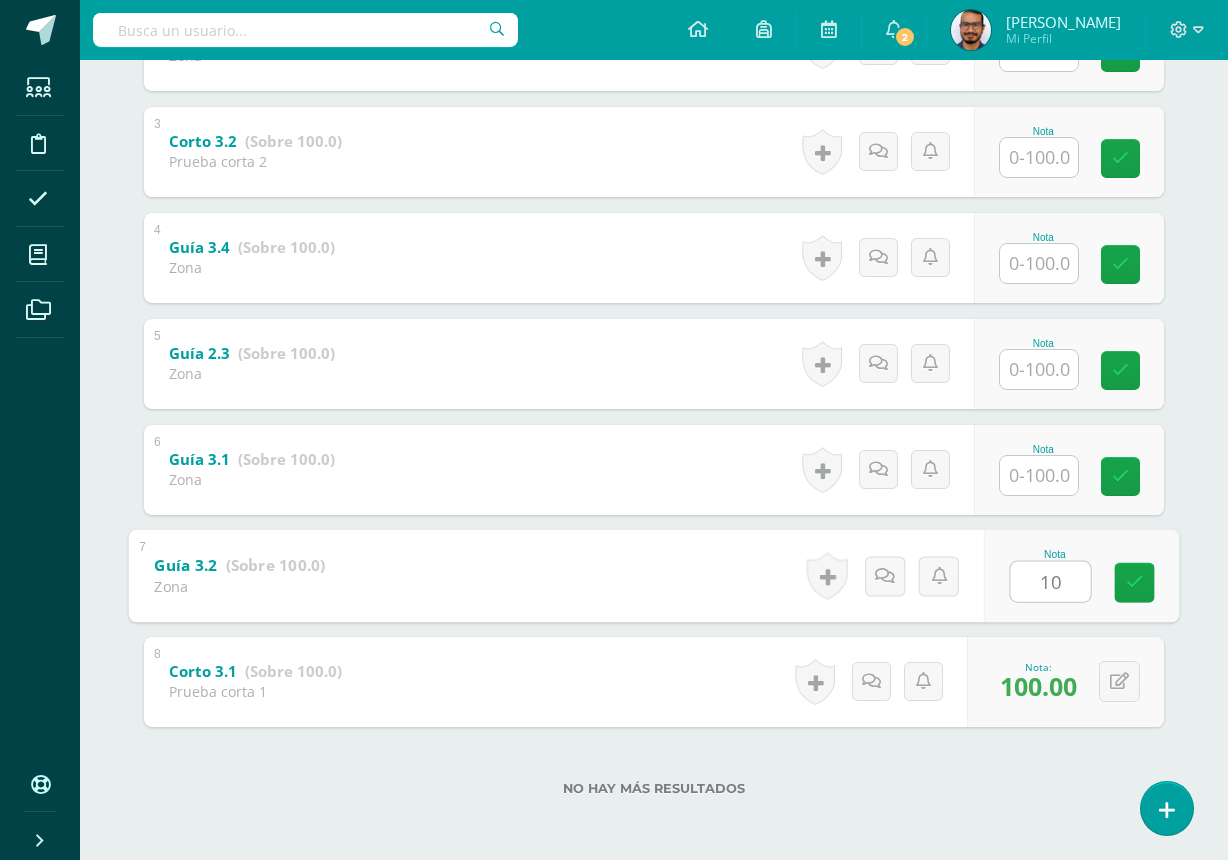 type on "100" 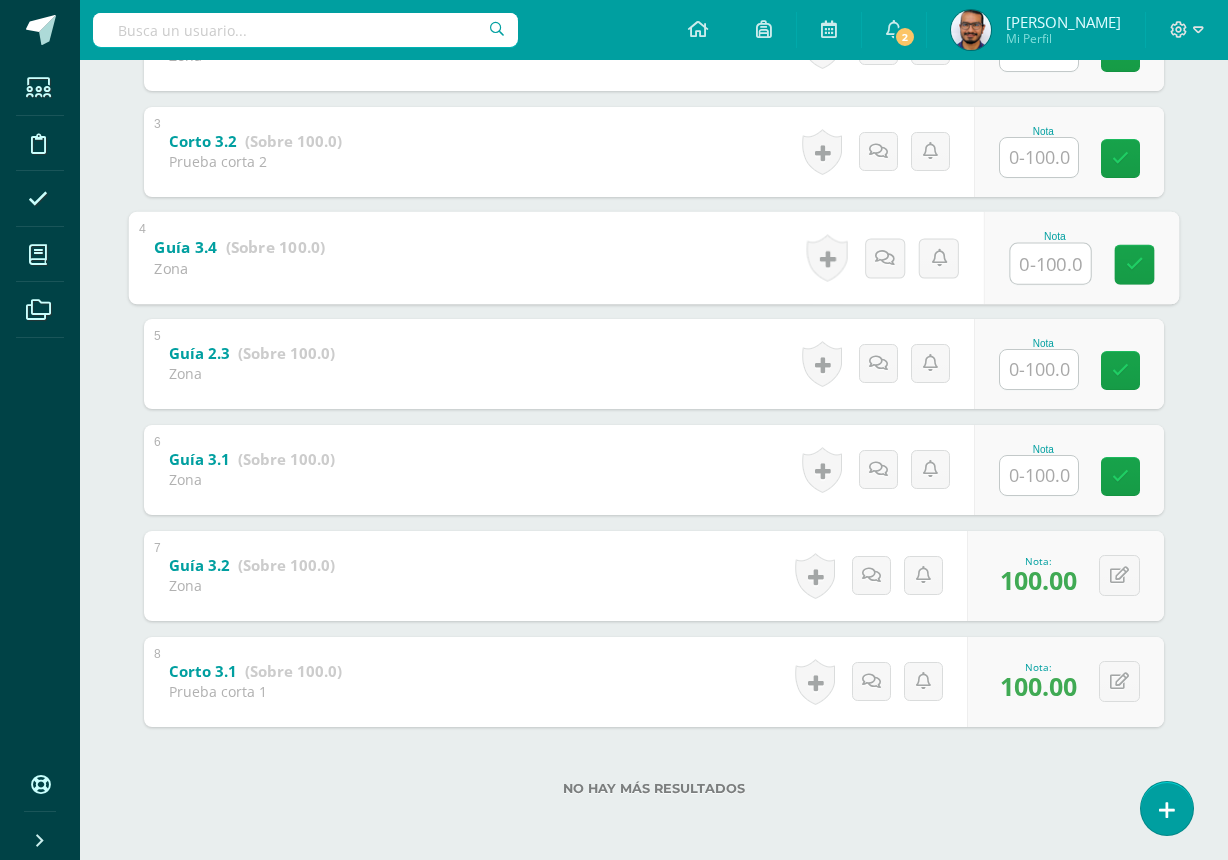 click at bounding box center [1051, 263] 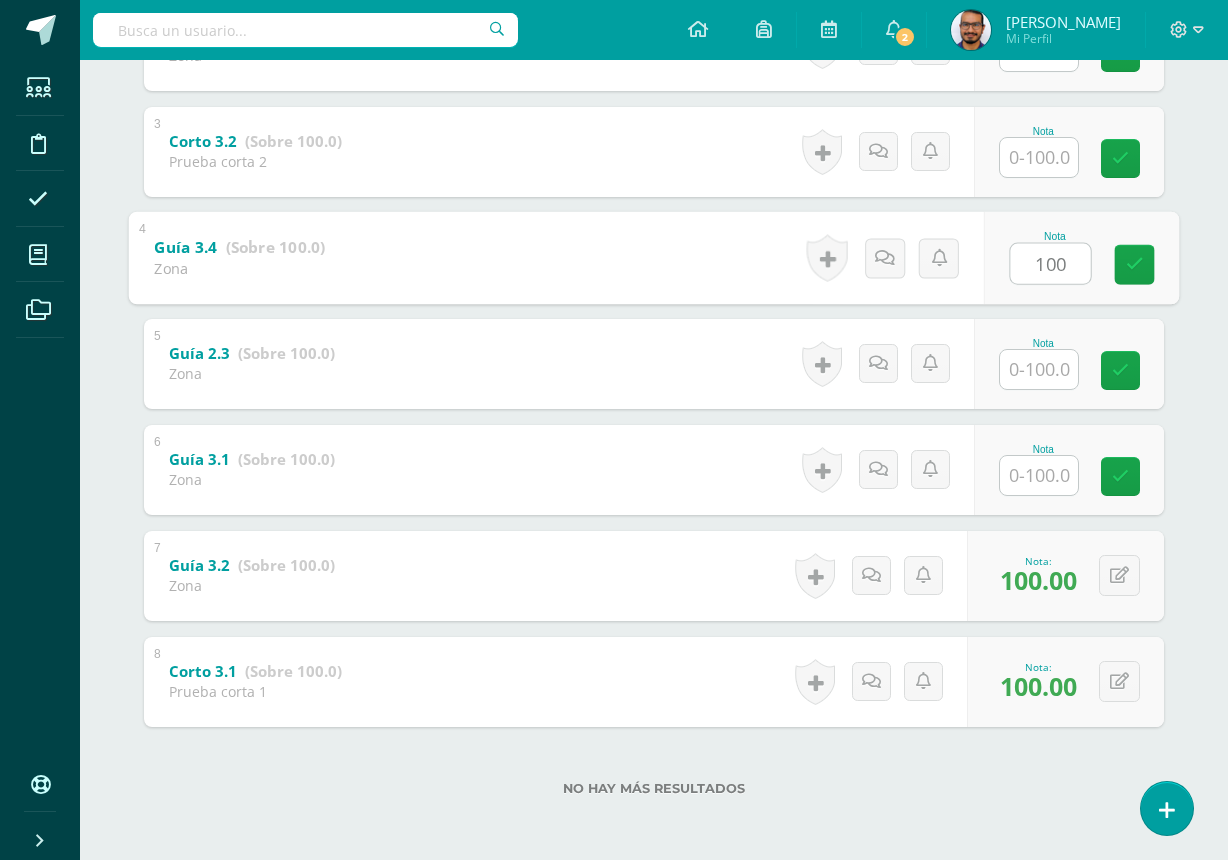 type on "100" 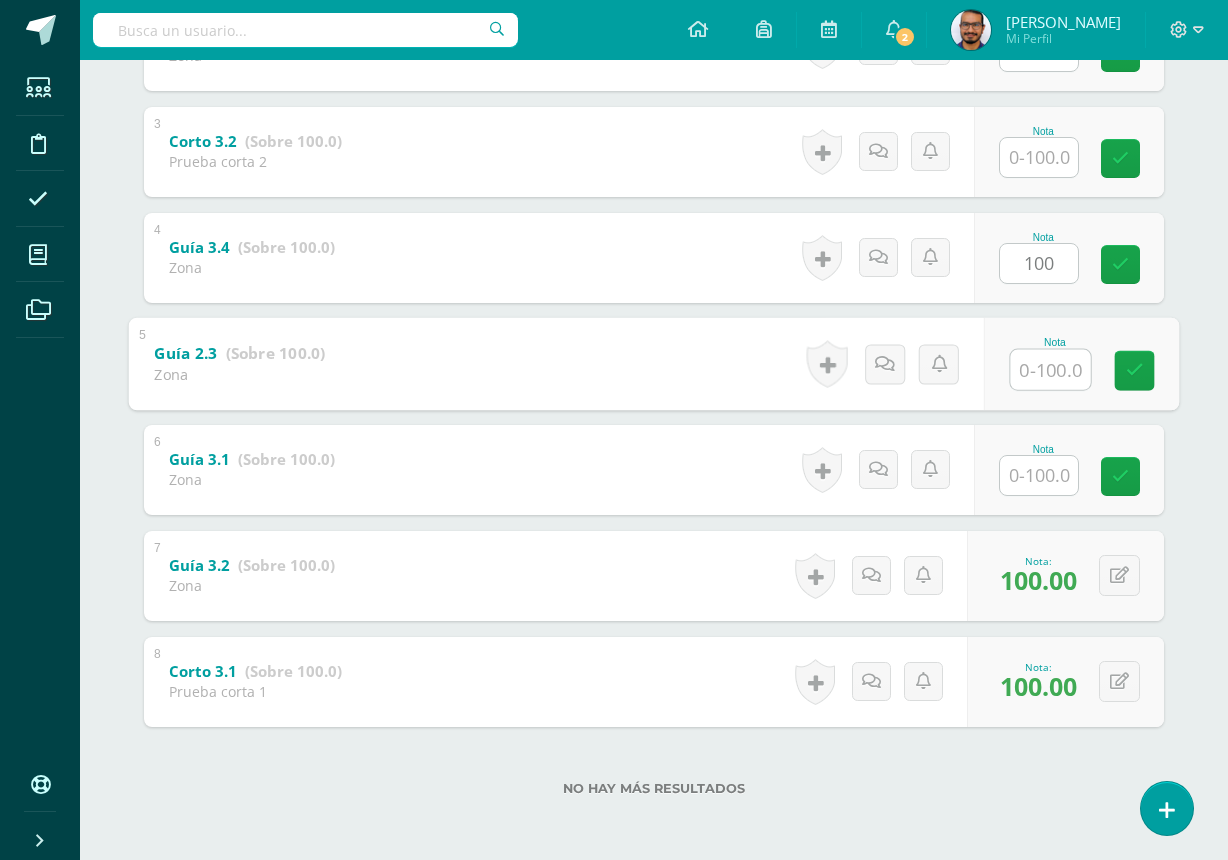 click at bounding box center (1051, 369) 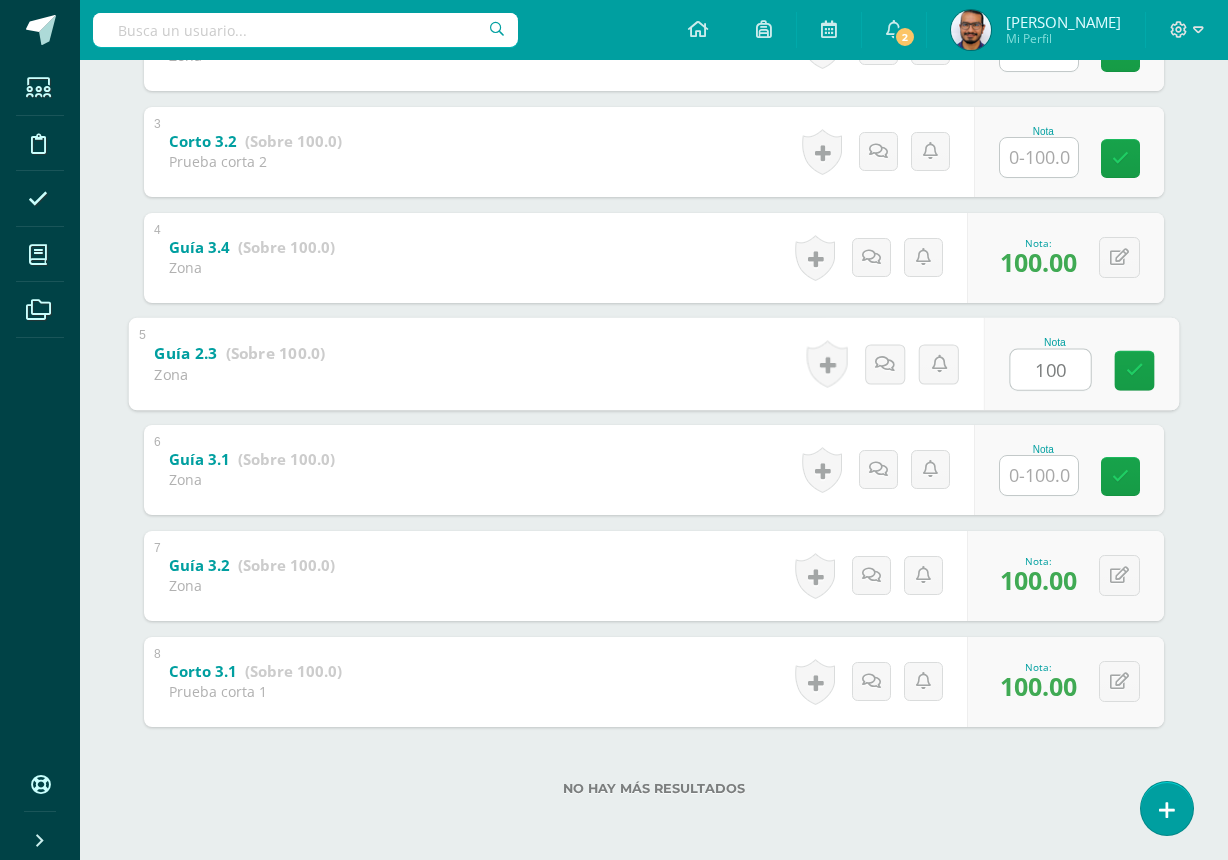 type on "100" 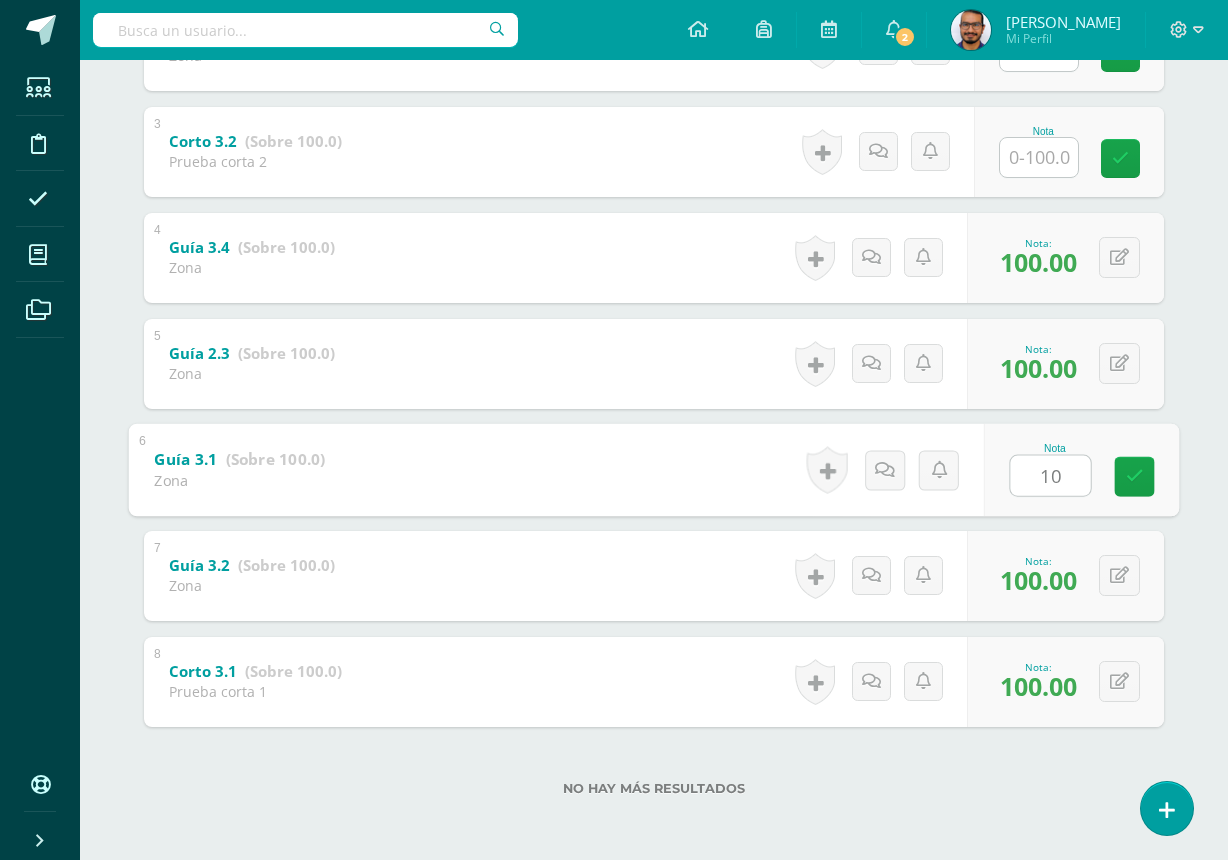 type on "100" 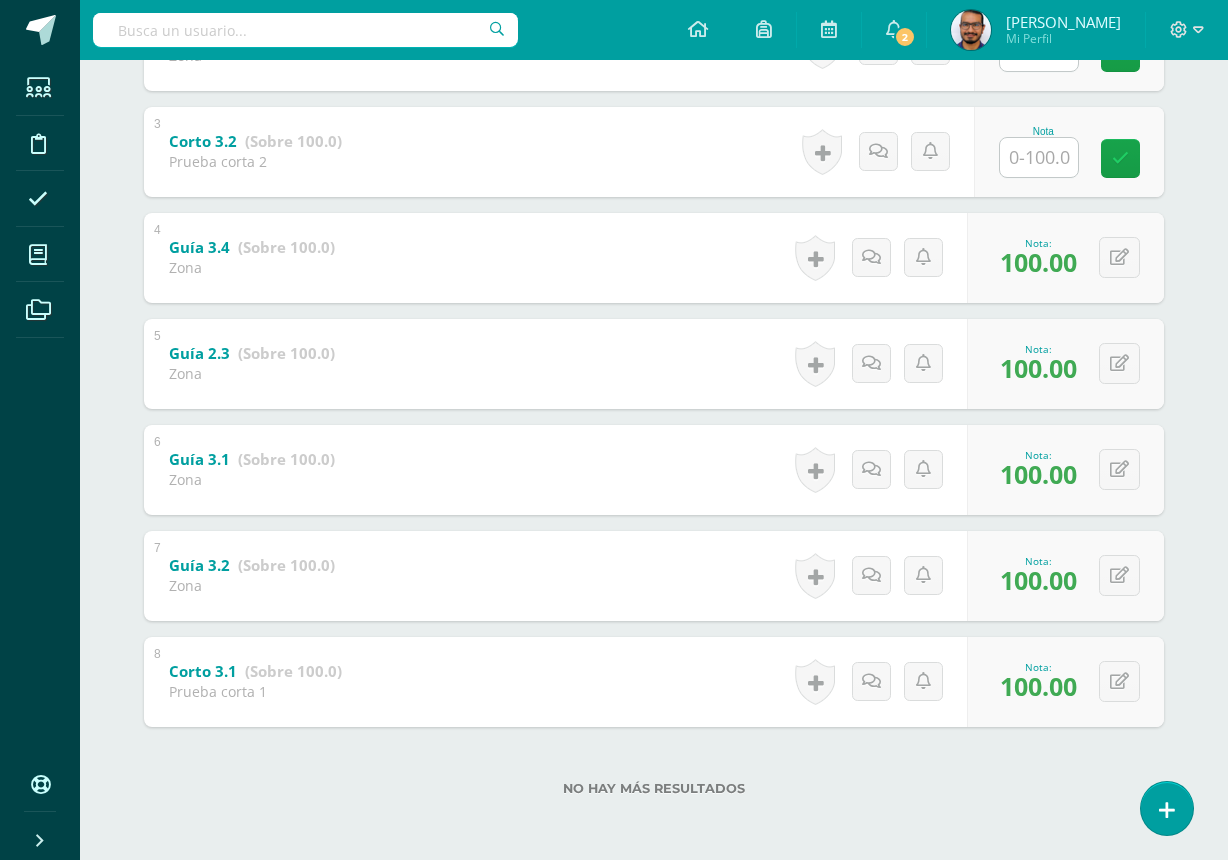 scroll, scrollTop: 0, scrollLeft: 0, axis: both 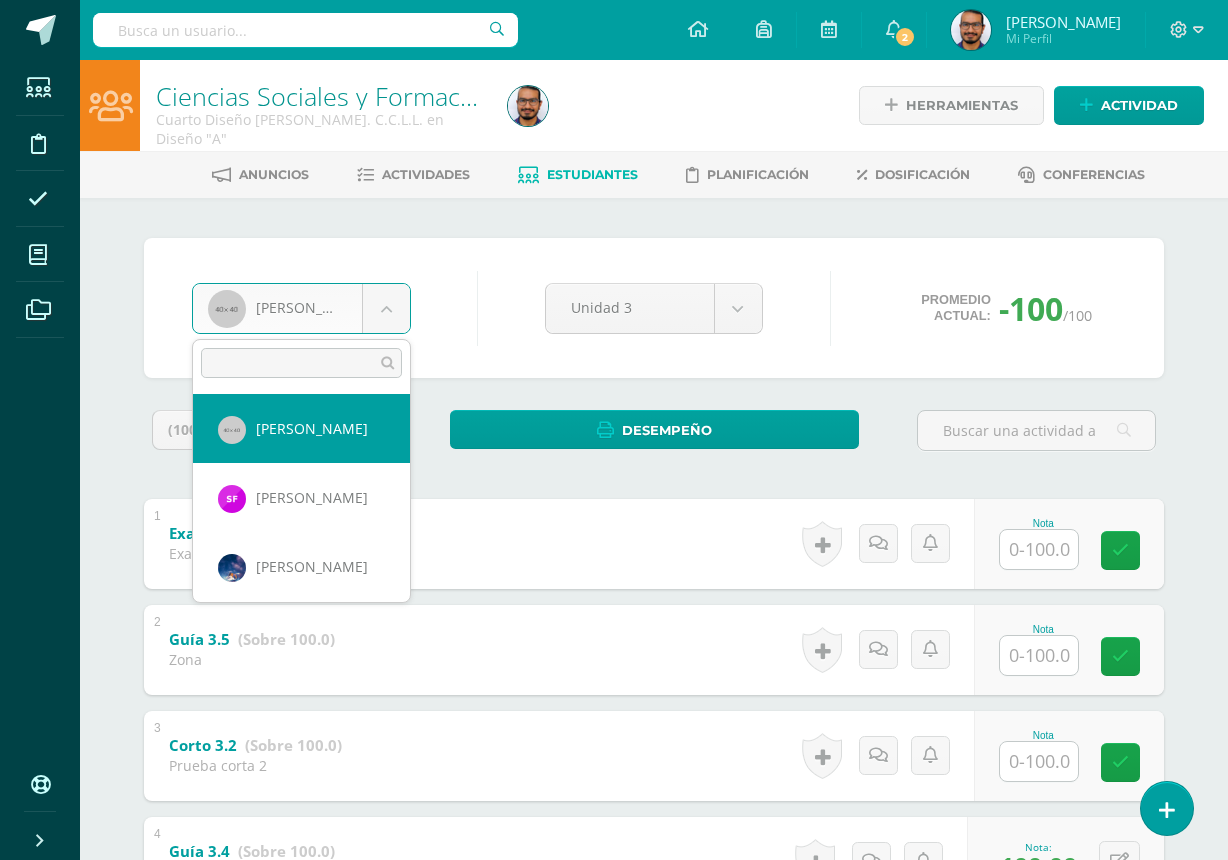 click on "Estudiantes Disciplina Asistencia Mis cursos Archivos Soporte
Centro de ayuda
Últimas actualizaciones
10+ Cerrar panel
Ciencias Sociales
Primero Básico
Basicos
"A"
Actividades Estudiantes Planificación Dosificación
Culturas e Idiomas Mayas
Primero Básico
Basicos
"A"
Actividades Estudiantes Planificación Dosificación
Ciencias Sociales
Primero Básico
Basicos
"B"
Actividades Estudiantes Planificación Dosificación
Culturas e Idiomas Mayas
Actividades 2 2 1" at bounding box center (614, 732) 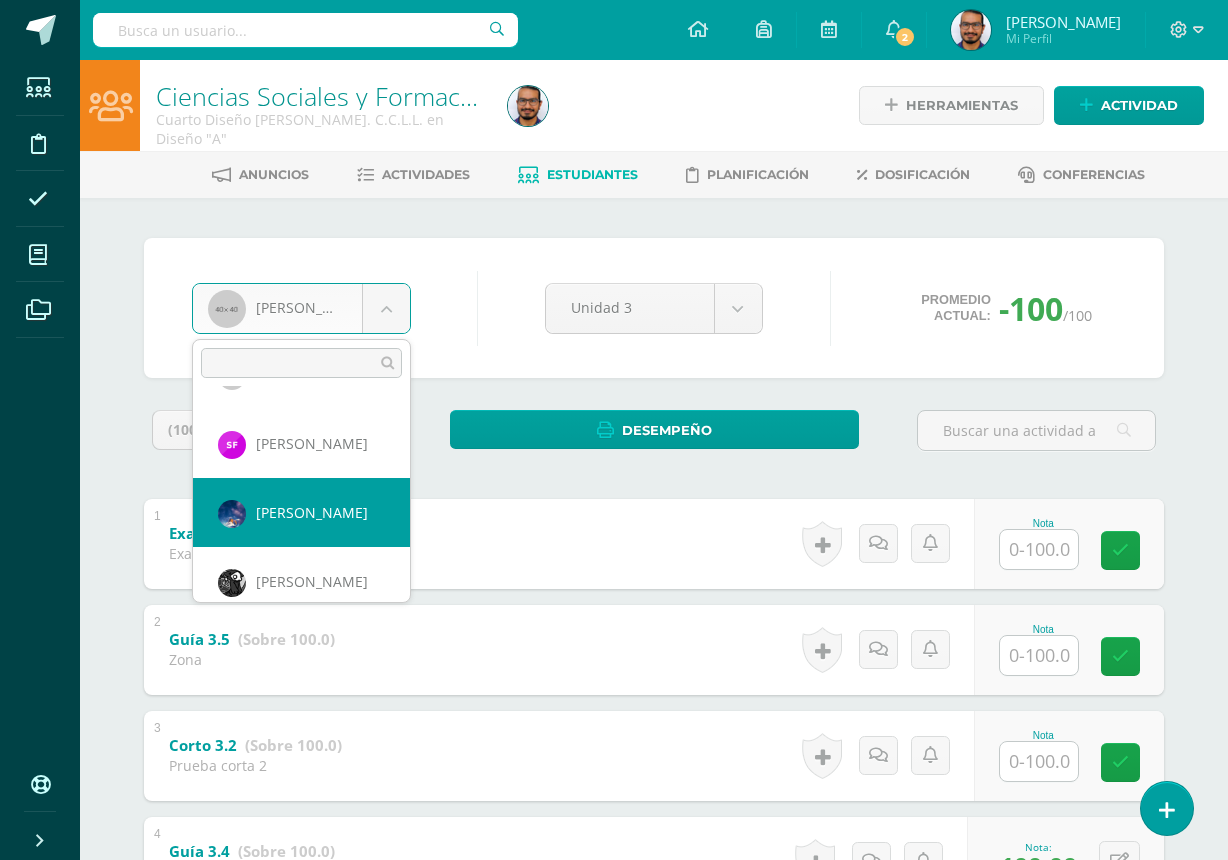 scroll, scrollTop: 200, scrollLeft: 0, axis: vertical 